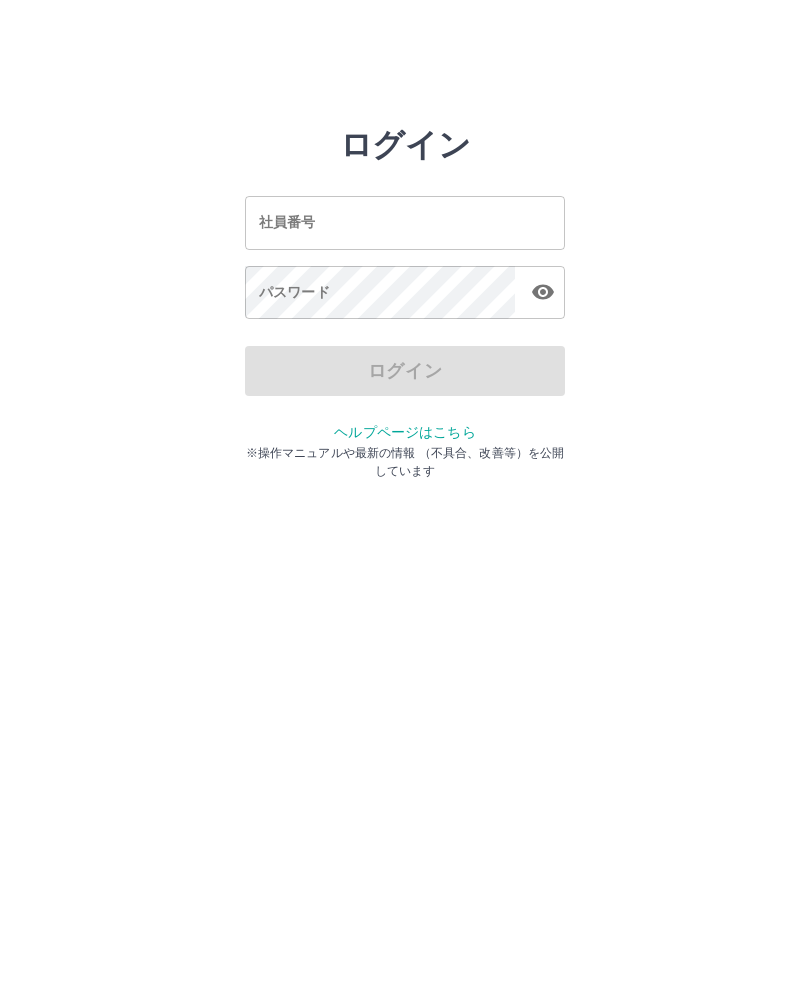 scroll, scrollTop: 0, scrollLeft: 0, axis: both 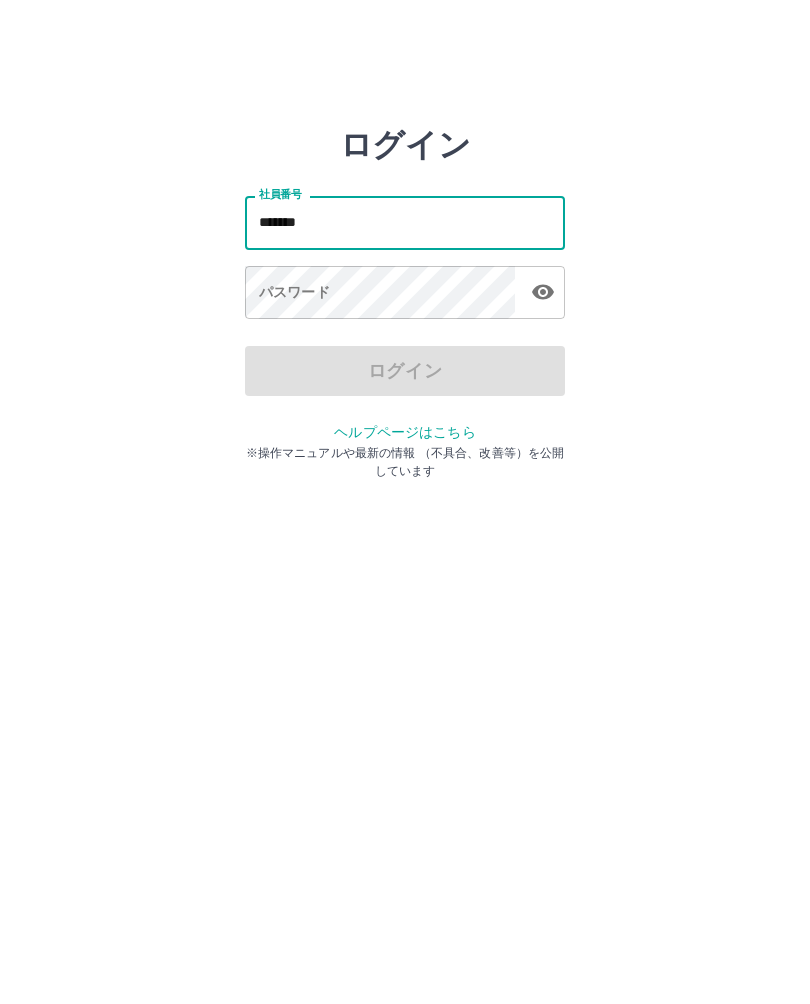 type on "*******" 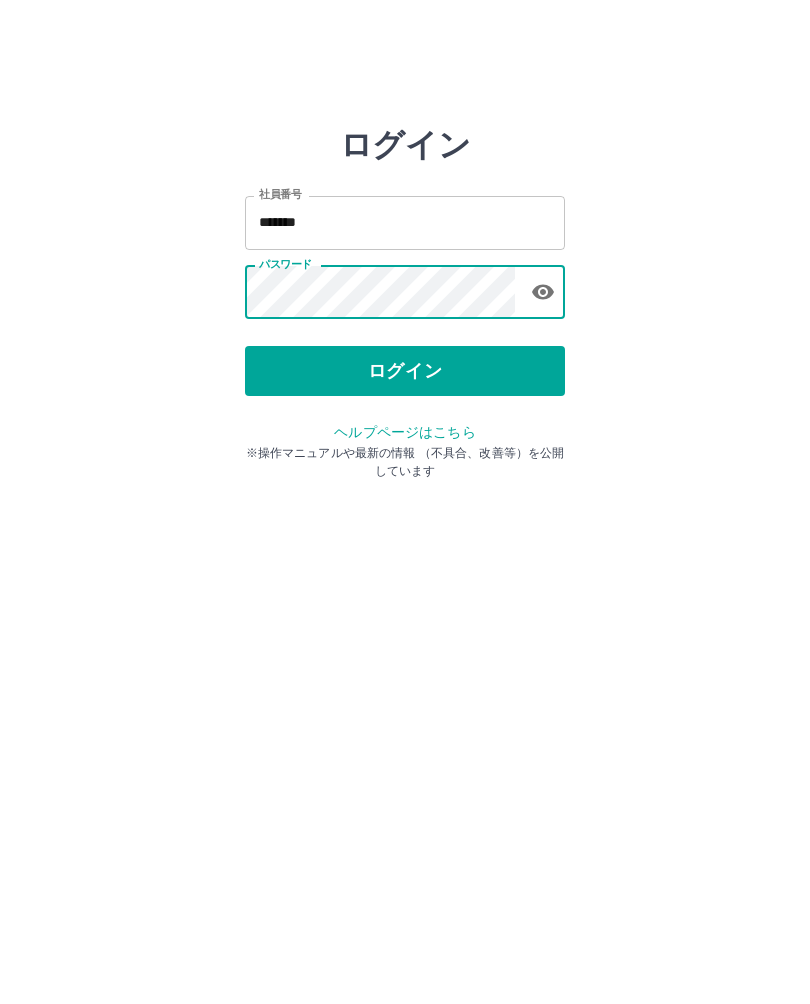 click on "ログイン" at bounding box center [405, 371] 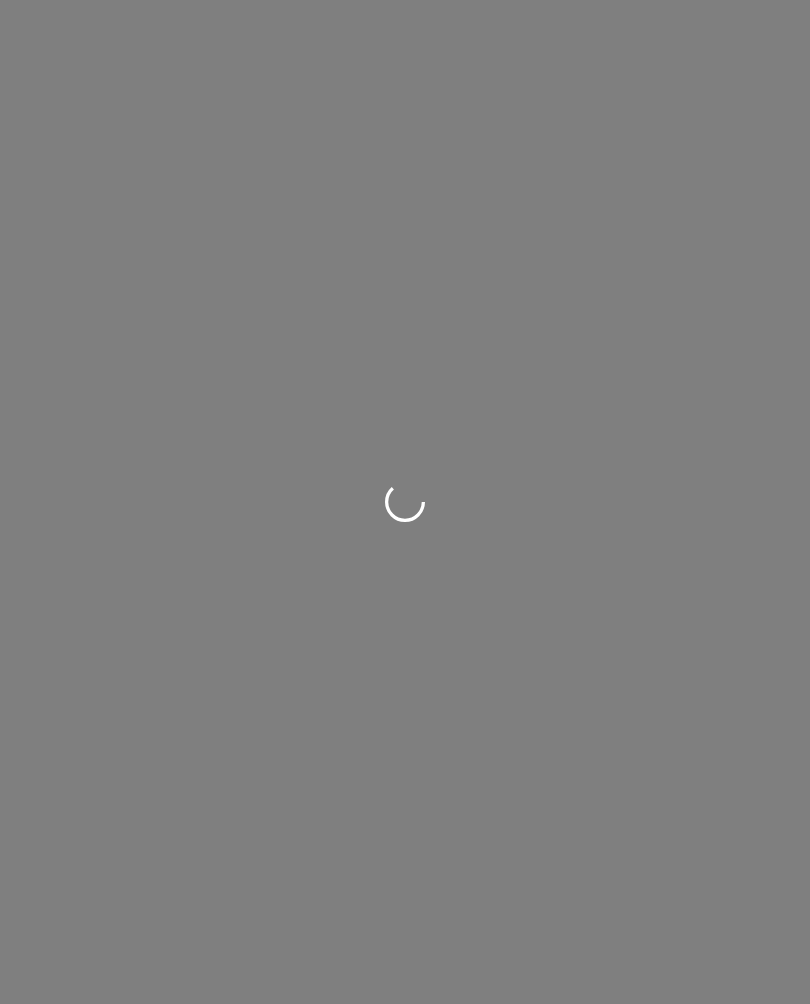 scroll, scrollTop: 0, scrollLeft: 0, axis: both 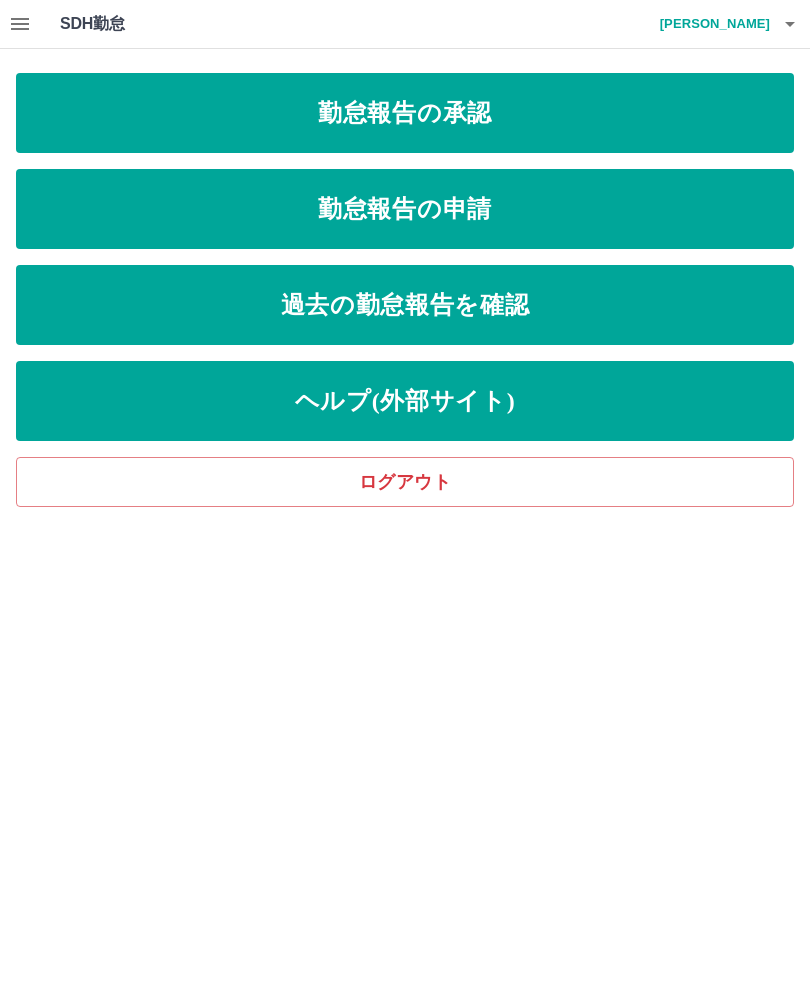 click on "勤怠報告の申請" at bounding box center (405, 209) 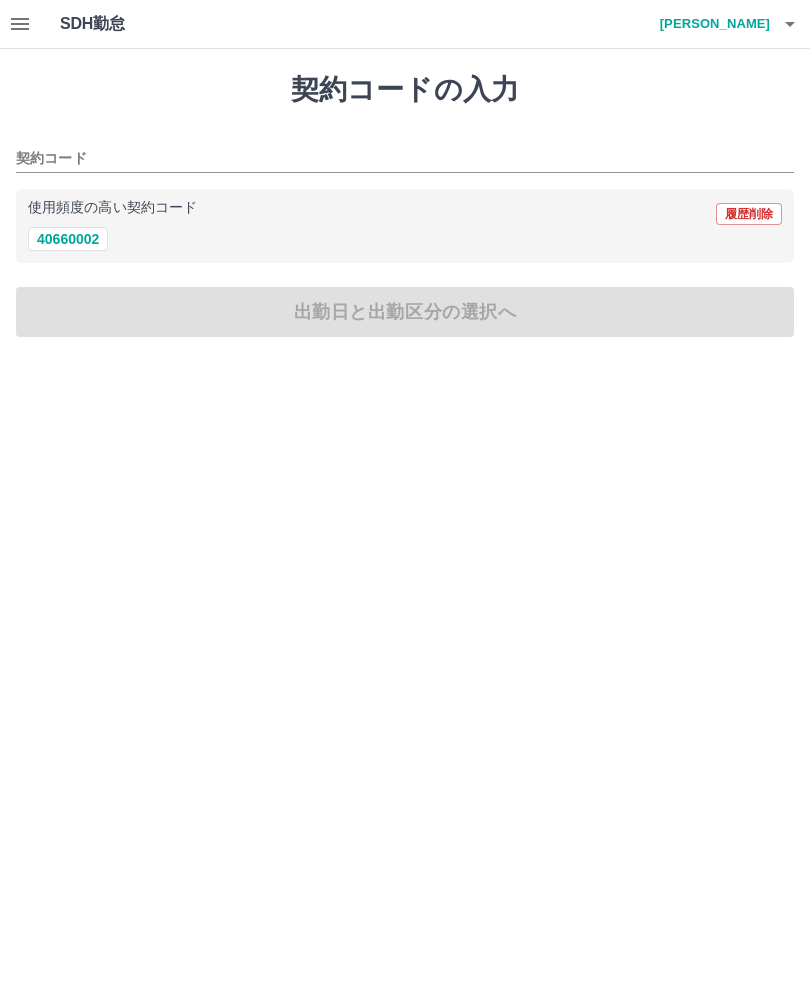 click on "40660002" at bounding box center (68, 239) 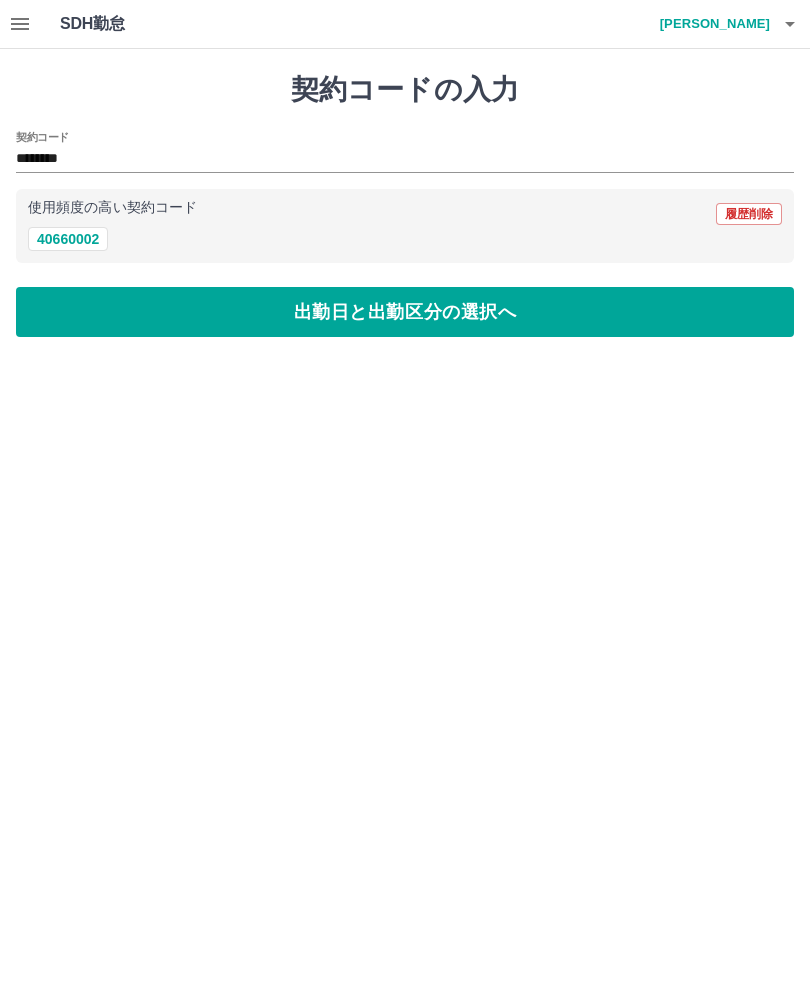 click on "出勤日と出勤区分の選択へ" at bounding box center [405, 312] 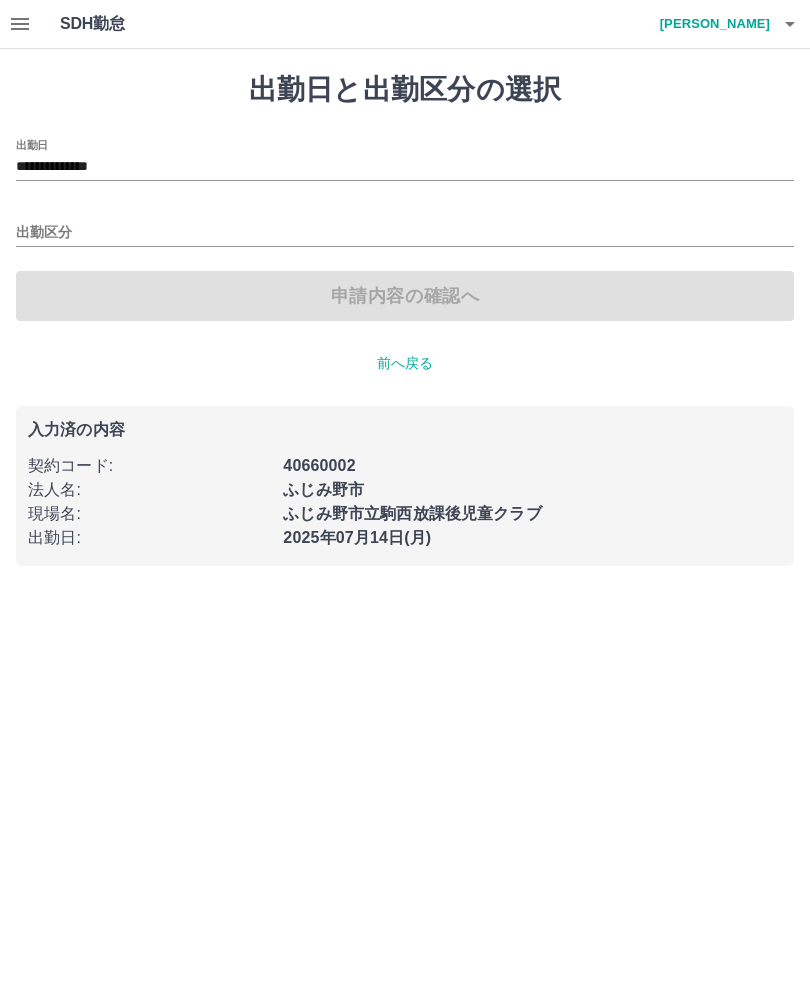 click on "**********" at bounding box center [405, 167] 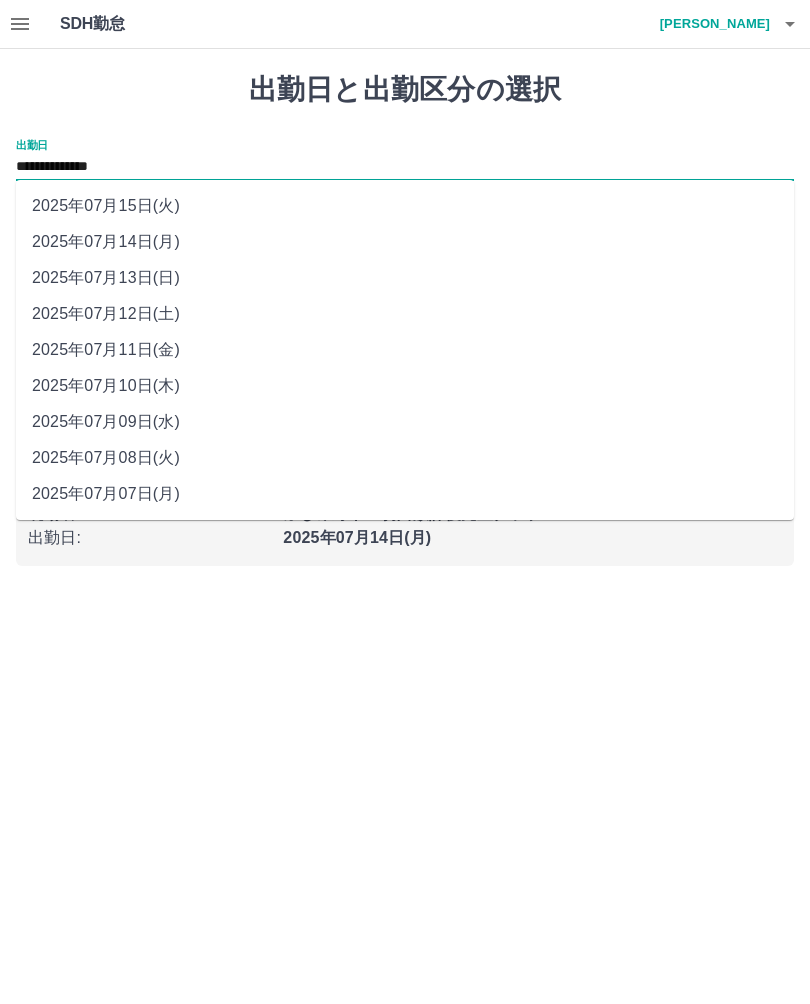 click on "2025年07月13日(日)" at bounding box center [405, 278] 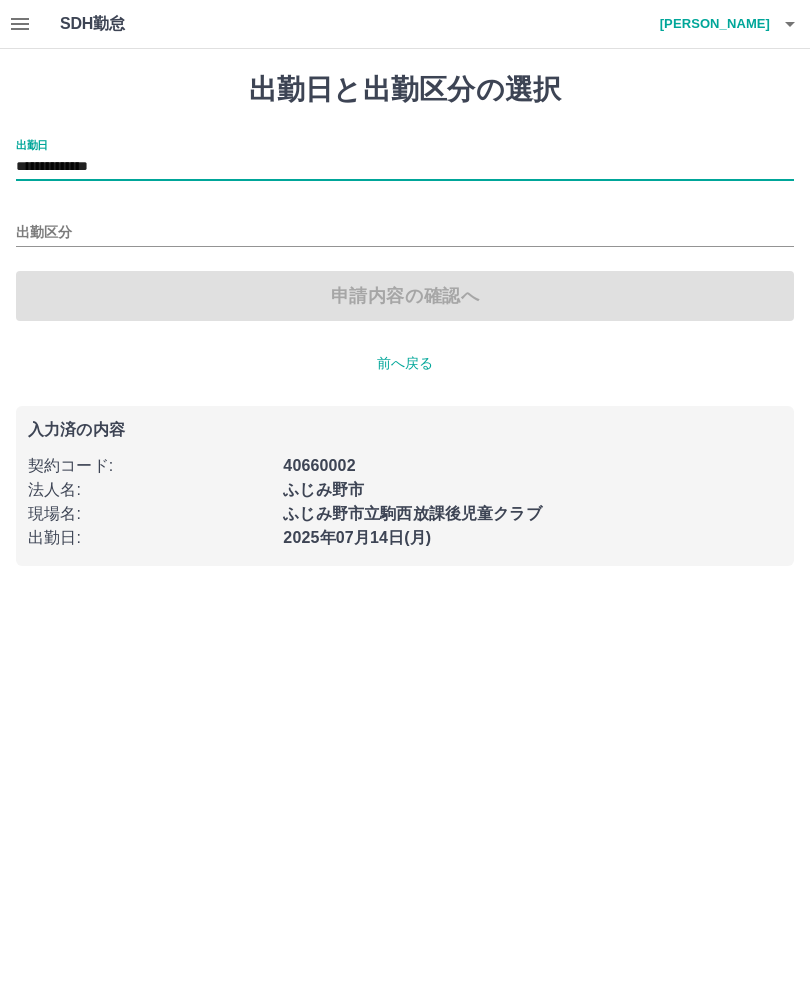 click on "出勤区分" at bounding box center (405, 233) 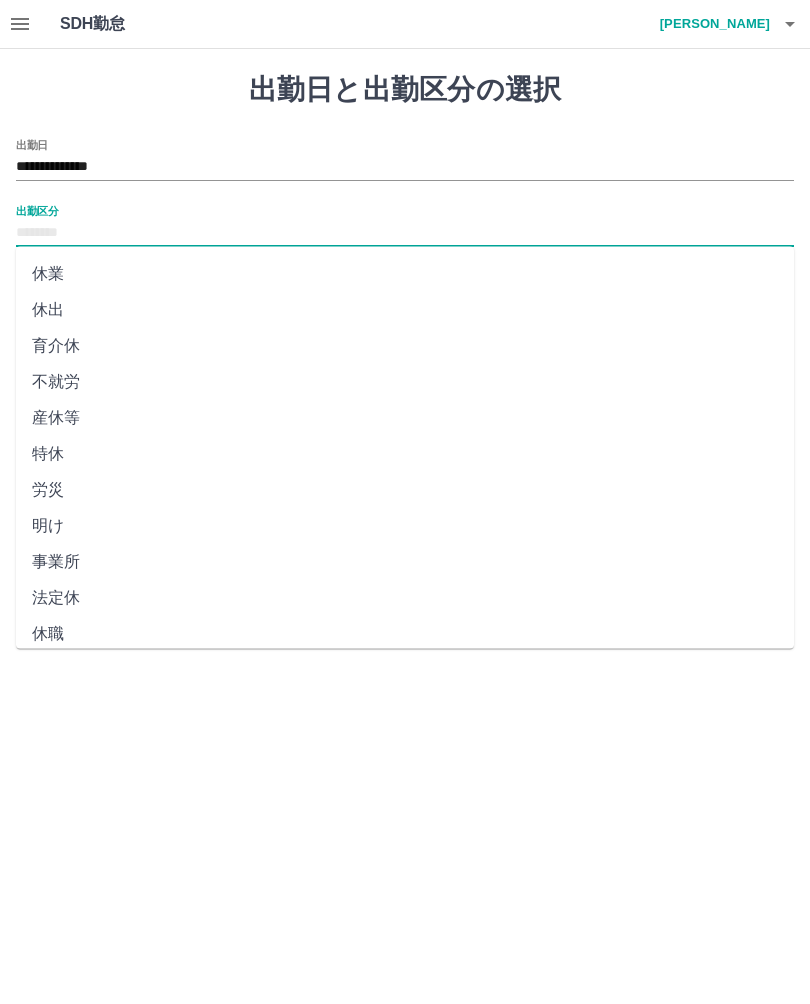 scroll, scrollTop: 249, scrollLeft: 0, axis: vertical 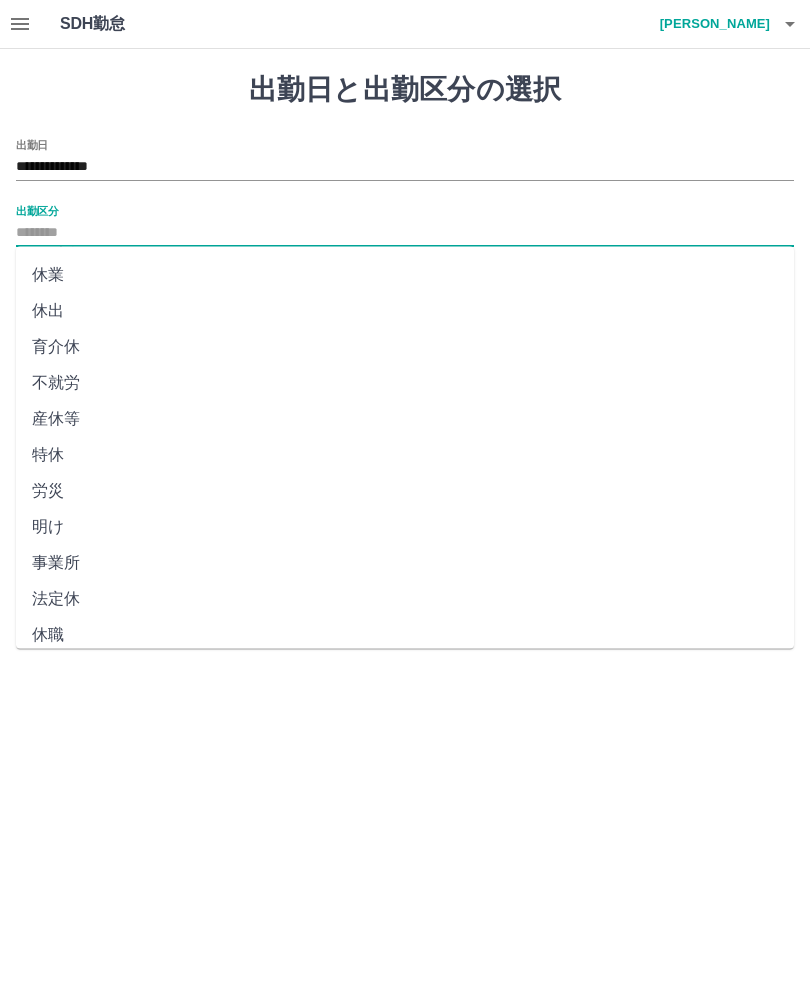 click on "法定休" at bounding box center (405, 600) 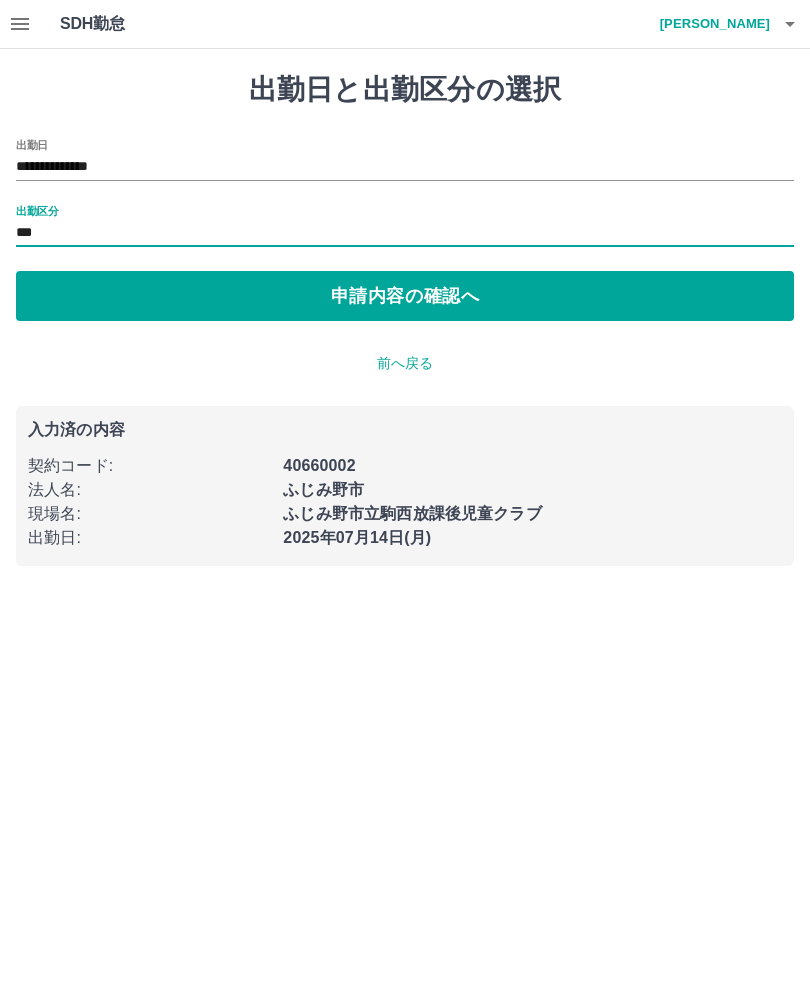 click on "申請内容の確認へ" at bounding box center [405, 296] 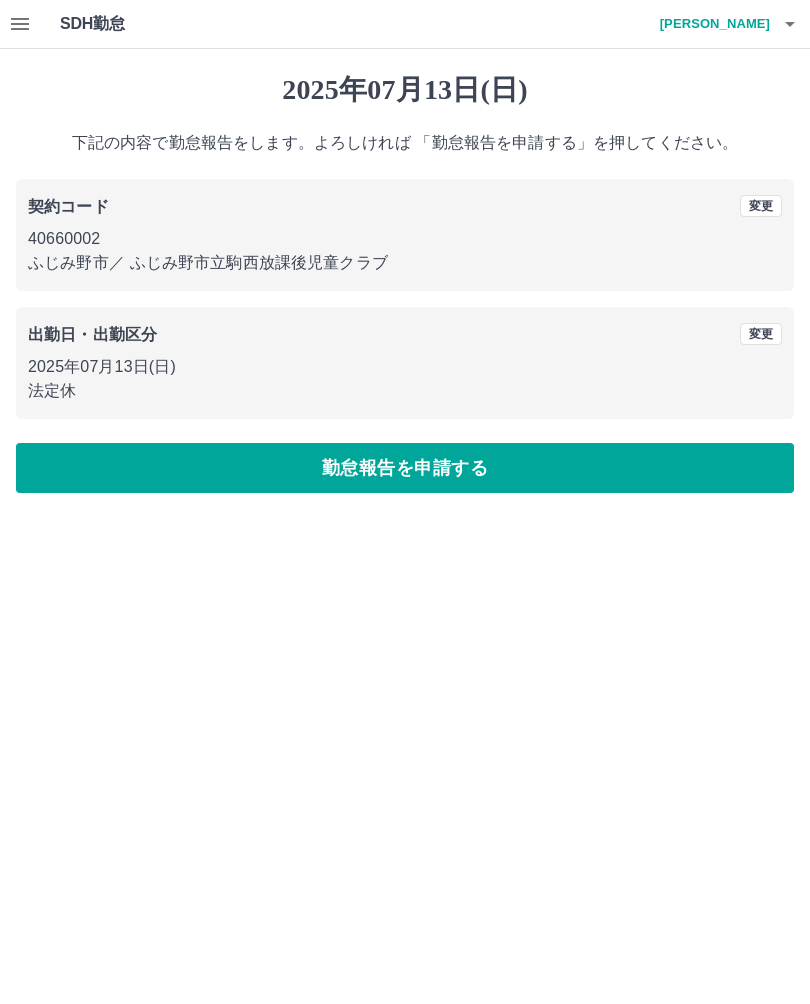 click on "勤怠報告を申請する" at bounding box center [405, 468] 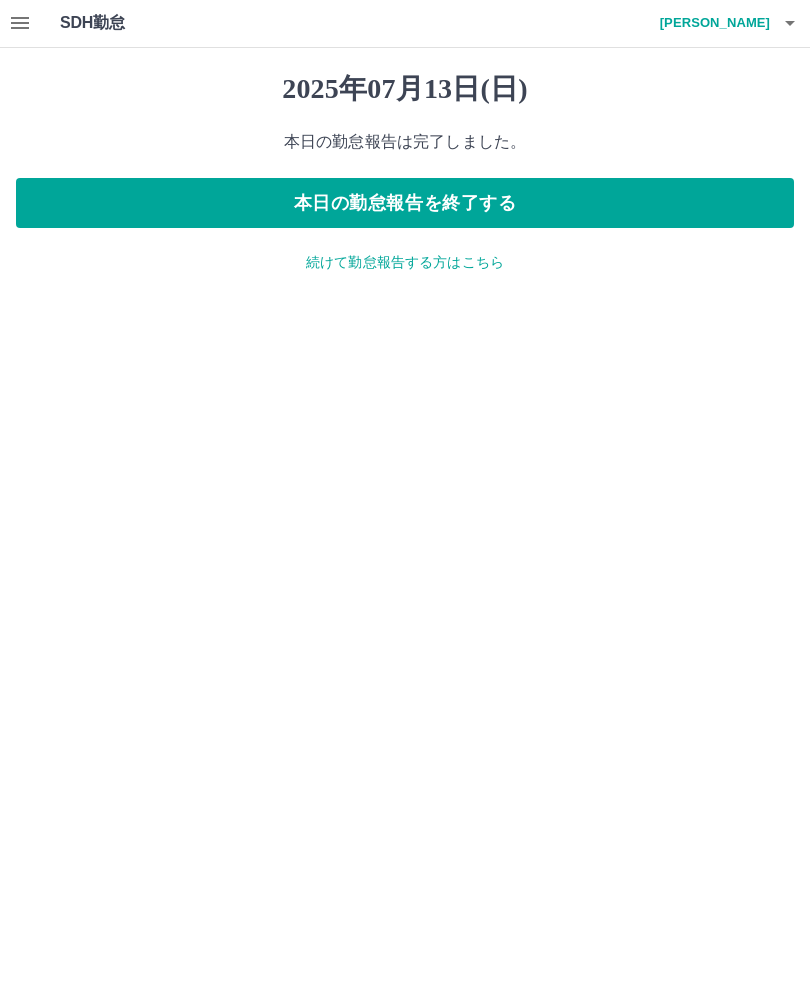 click at bounding box center (20, 24) 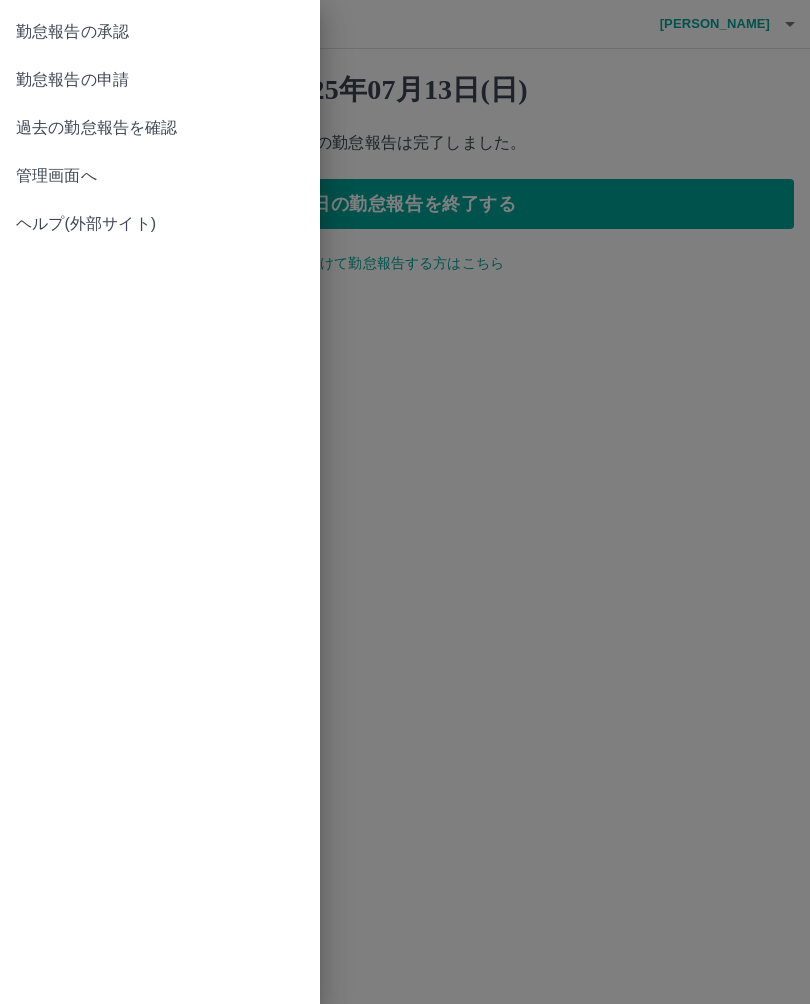 click on "勤怠報告の申請" at bounding box center [160, 80] 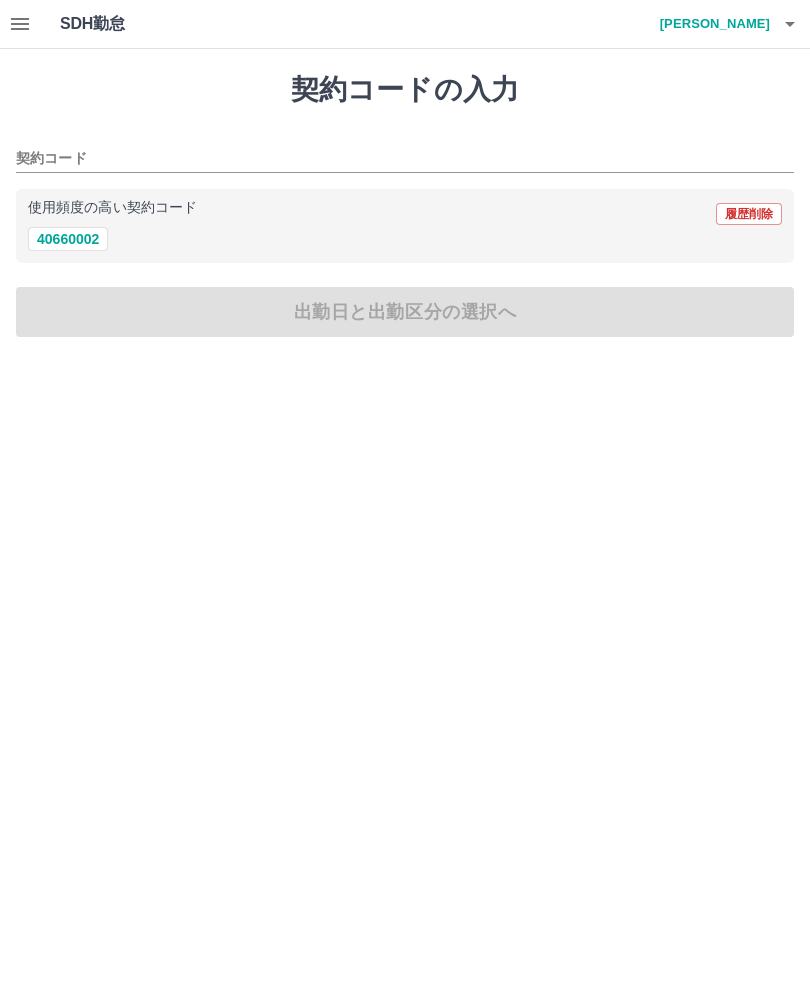 click on "40660002" at bounding box center [68, 239] 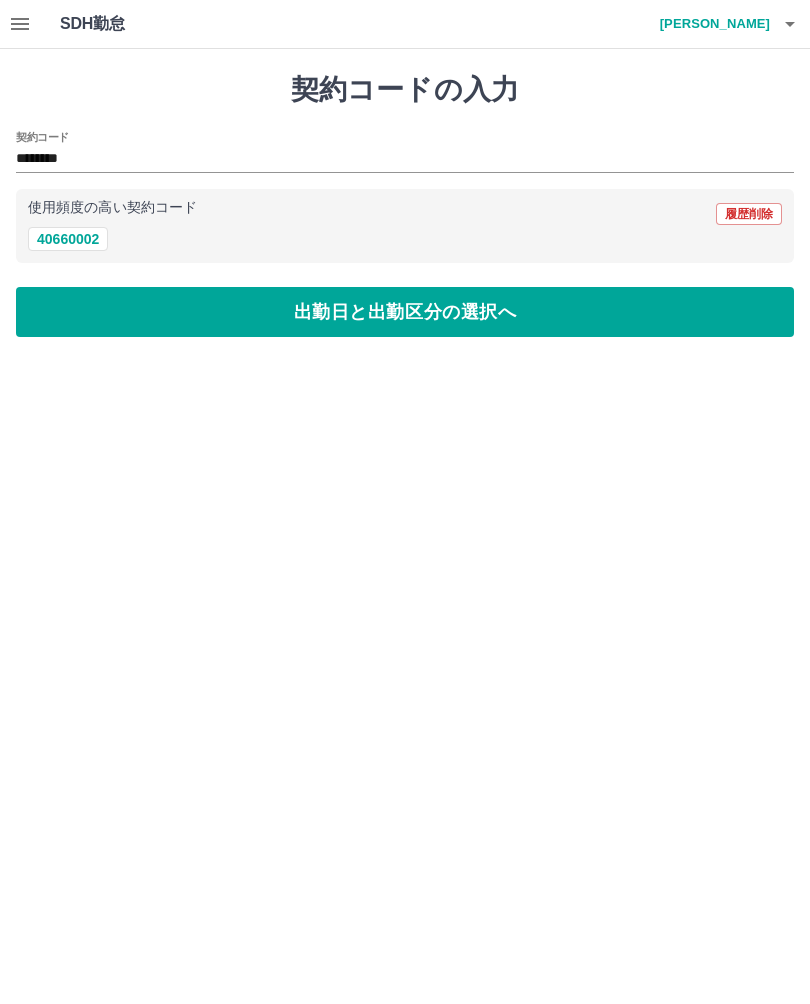 click on "出勤日と出勤区分の選択へ" at bounding box center (405, 312) 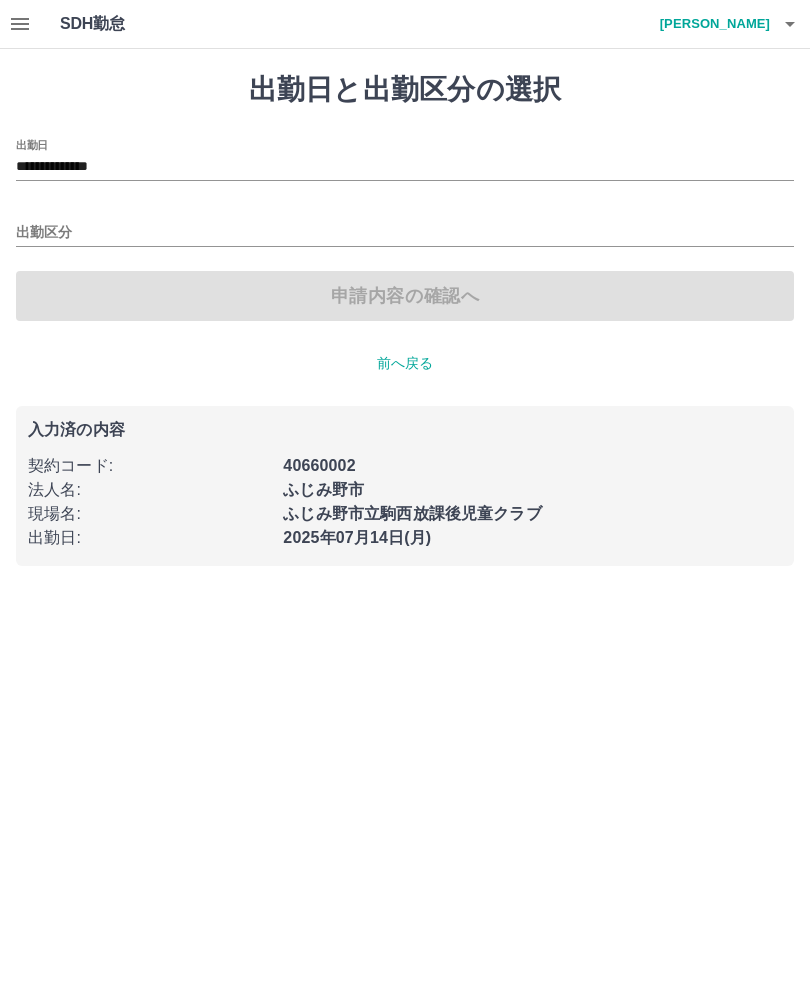 click on "**********" at bounding box center (405, 167) 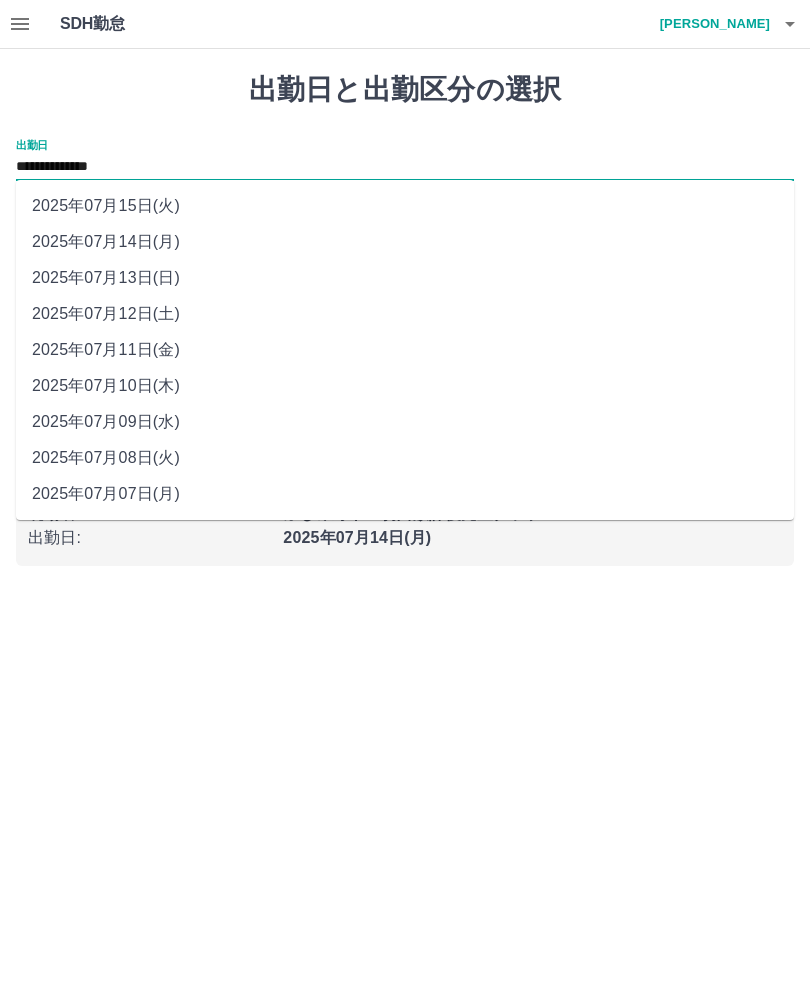 click on "2025年07月11日(金)" at bounding box center [405, 350] 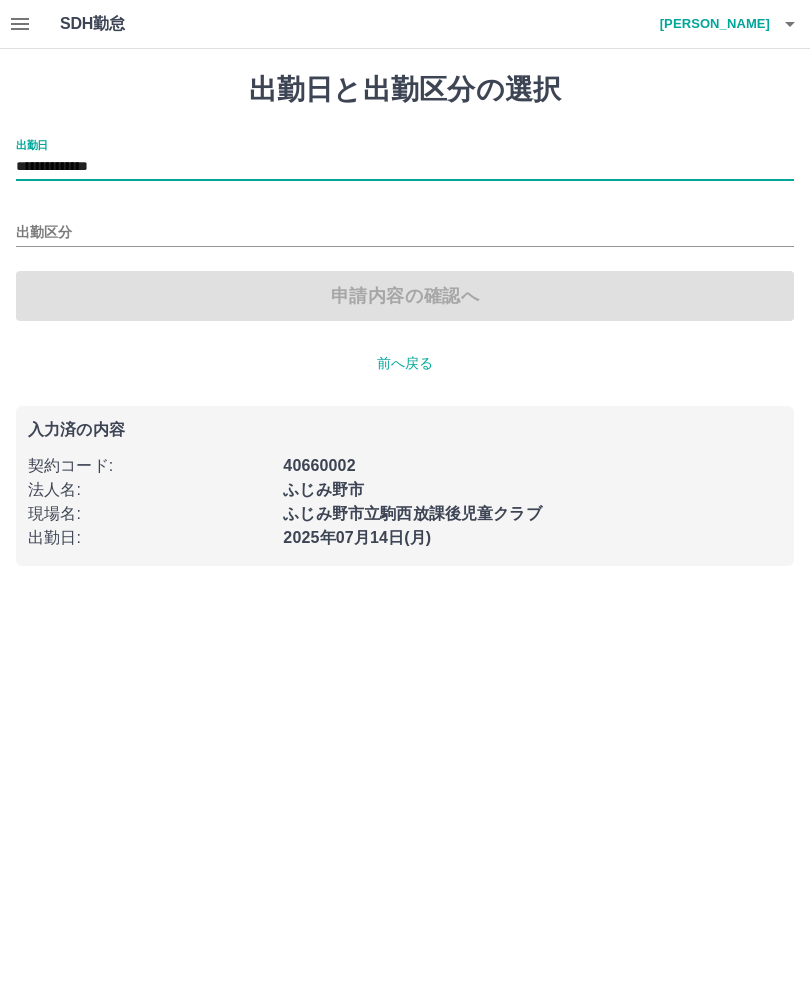 click on "出勤区分" at bounding box center [405, 233] 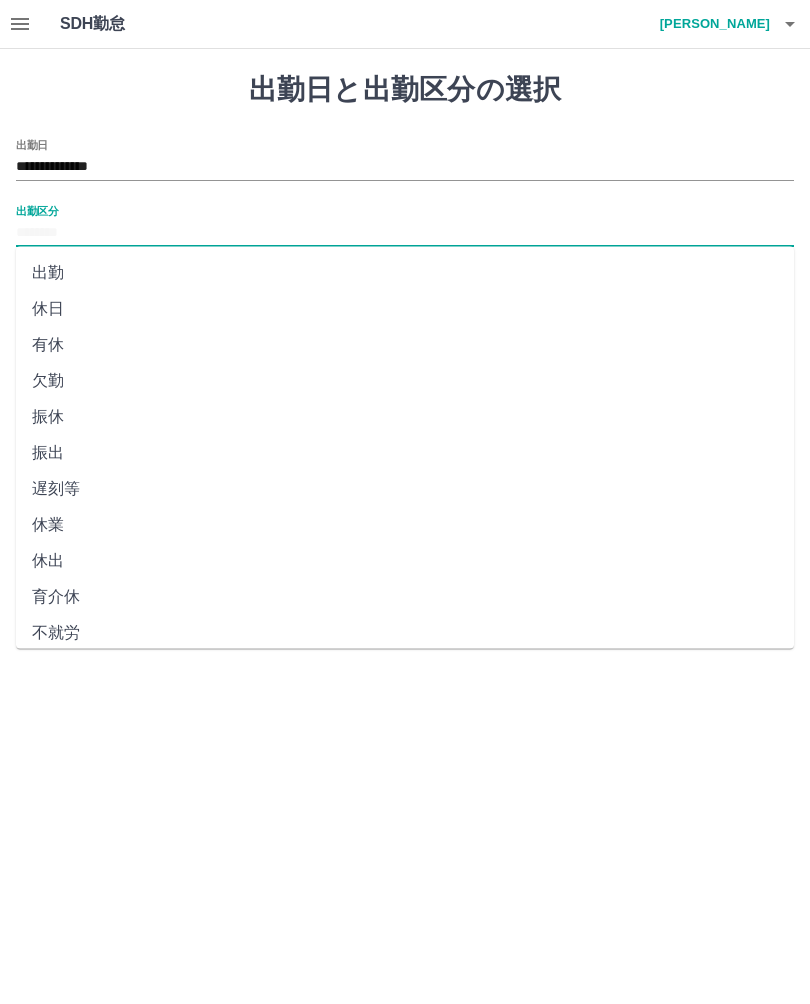 click on "出勤区分" at bounding box center [405, 233] 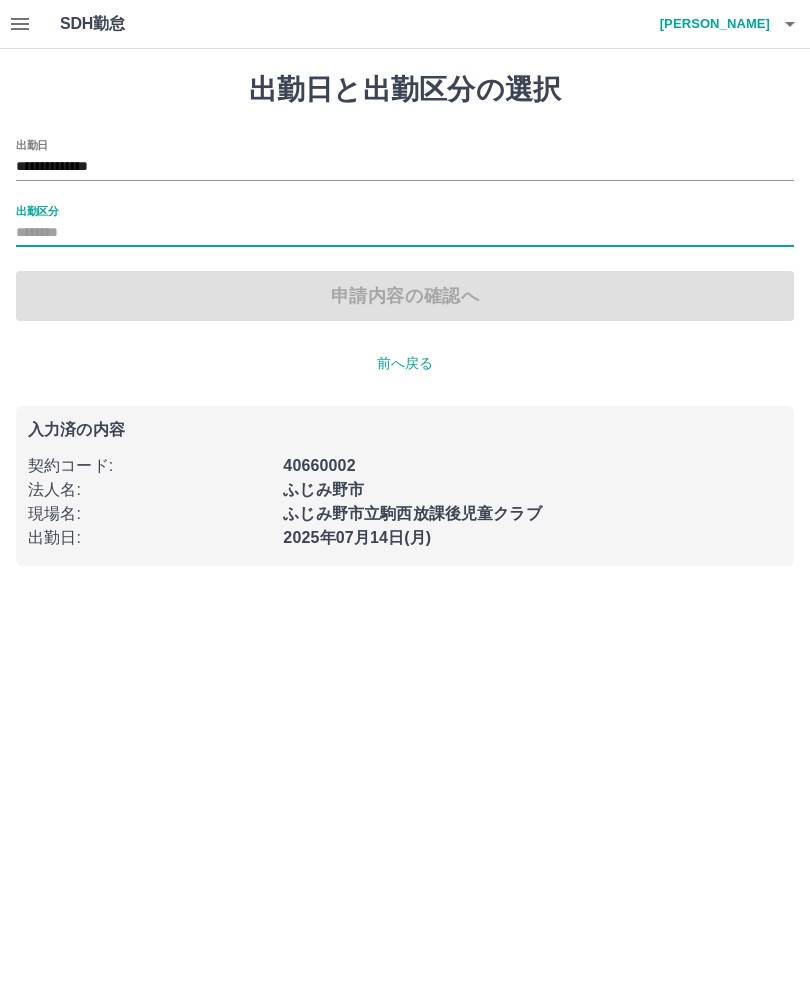 click on "出勤区分" at bounding box center (405, 233) 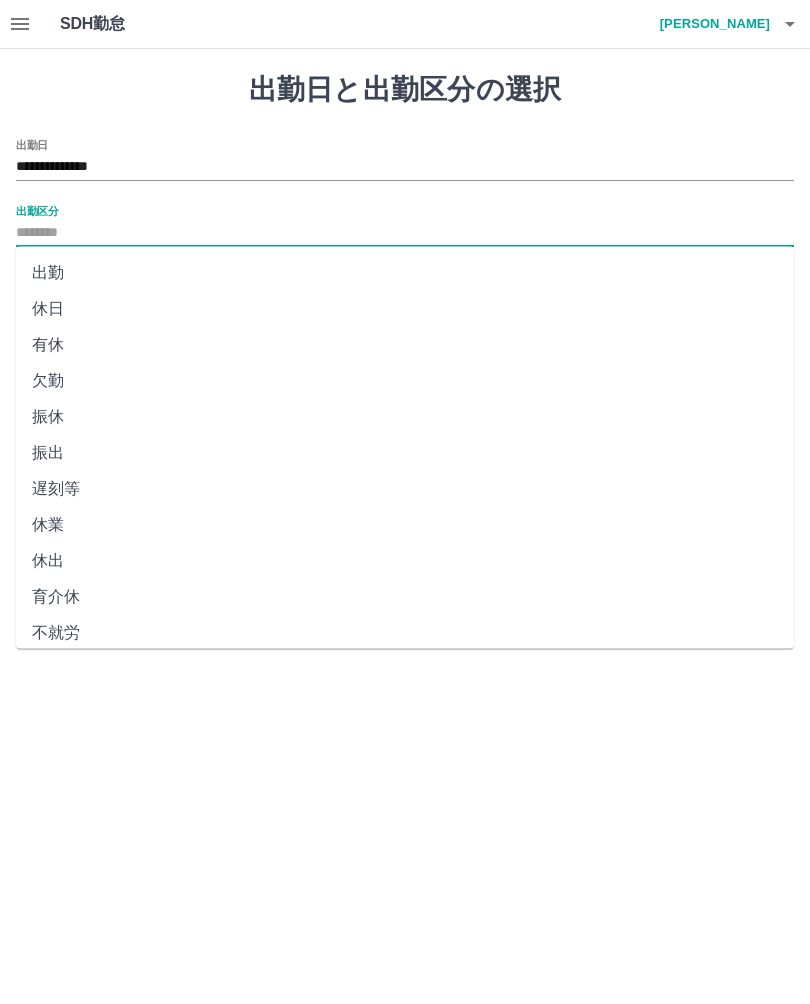 click on "出勤" at bounding box center (405, 273) 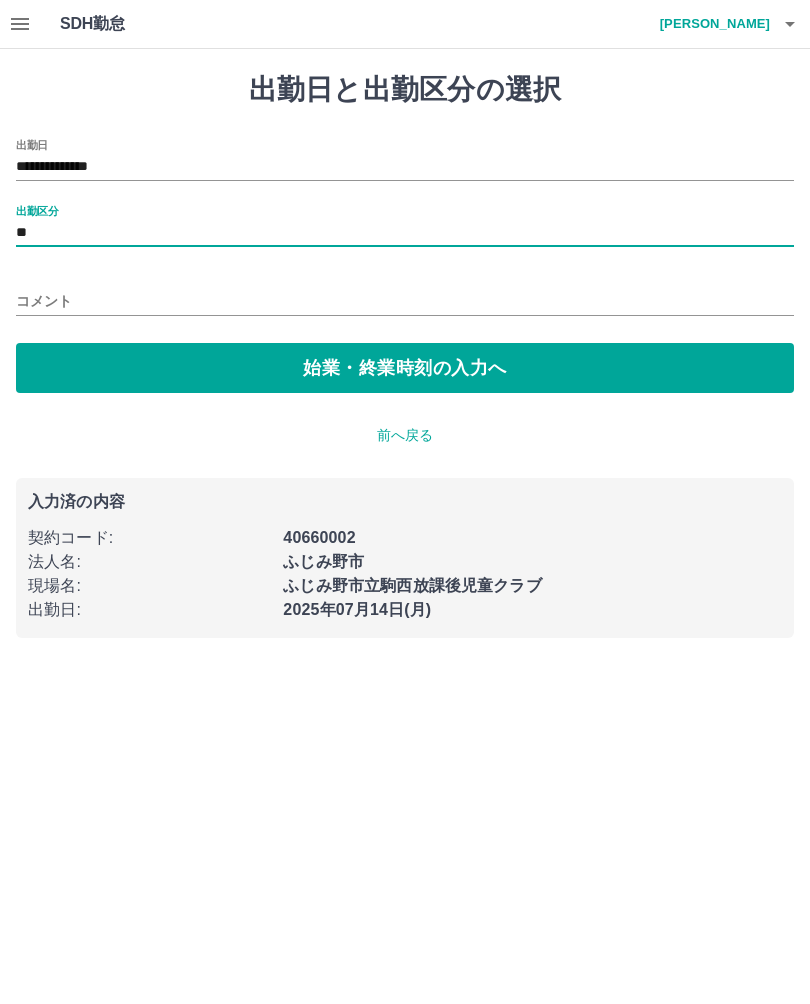 click on "始業・終業時刻の入力へ" at bounding box center [405, 368] 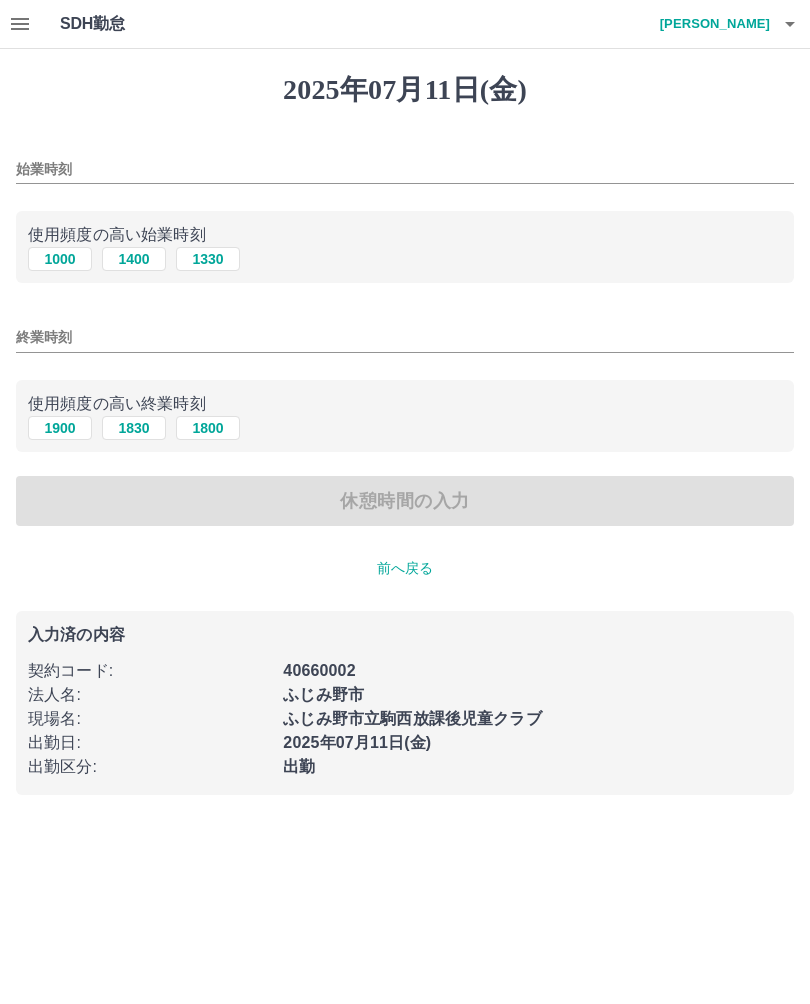 click on "1000" at bounding box center [60, 259] 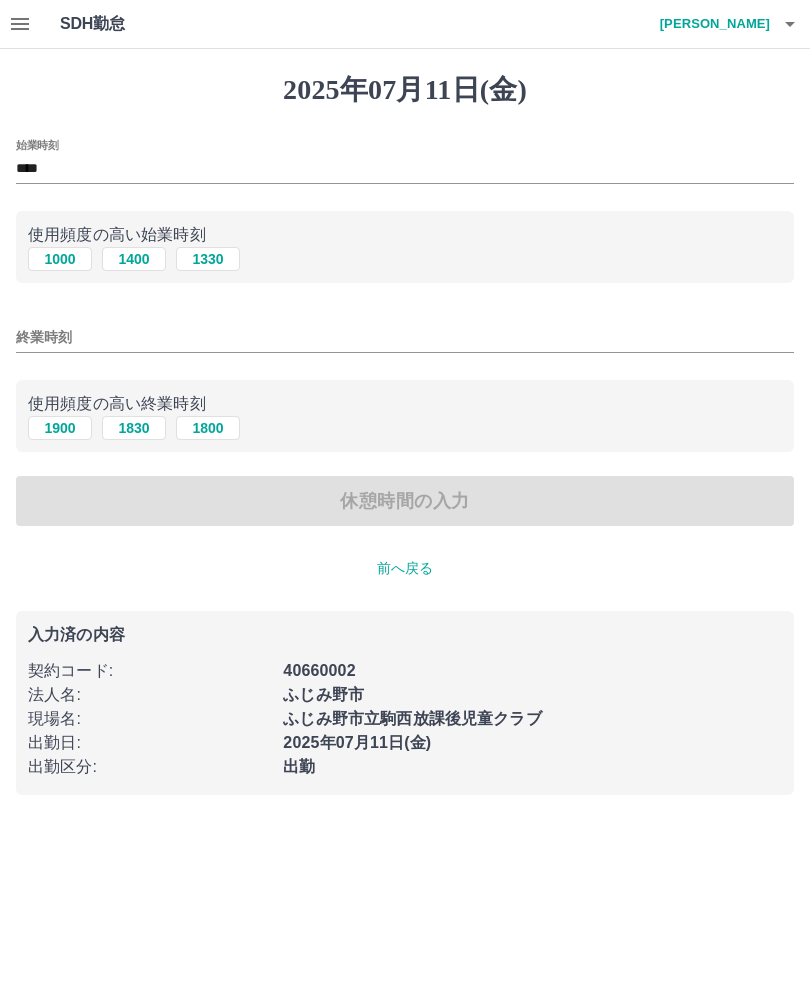 click on "1900" at bounding box center (60, 428) 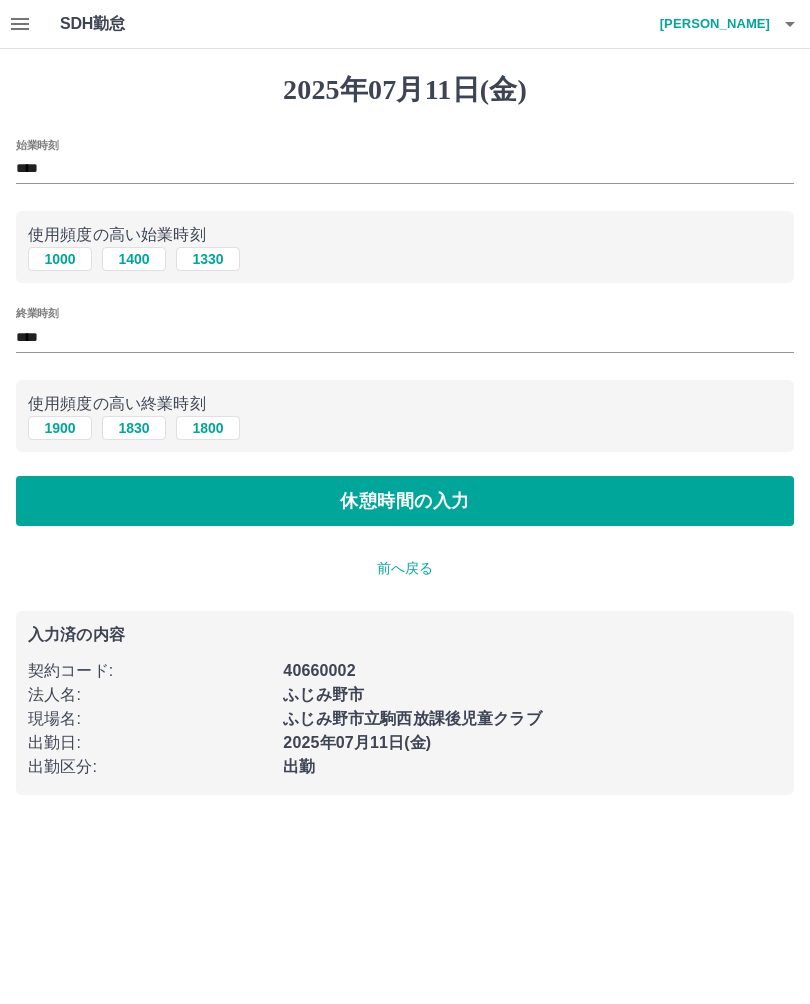 click on "休憩時間の入力" at bounding box center [405, 501] 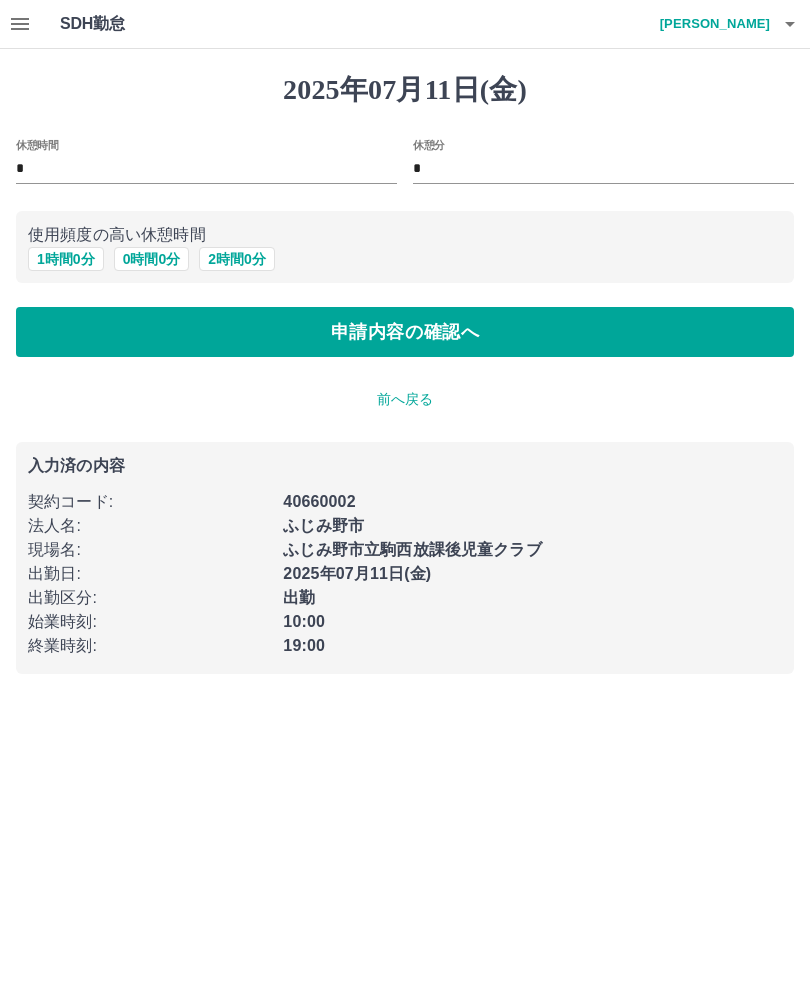 click on "1 時間 0 分" at bounding box center [66, 259] 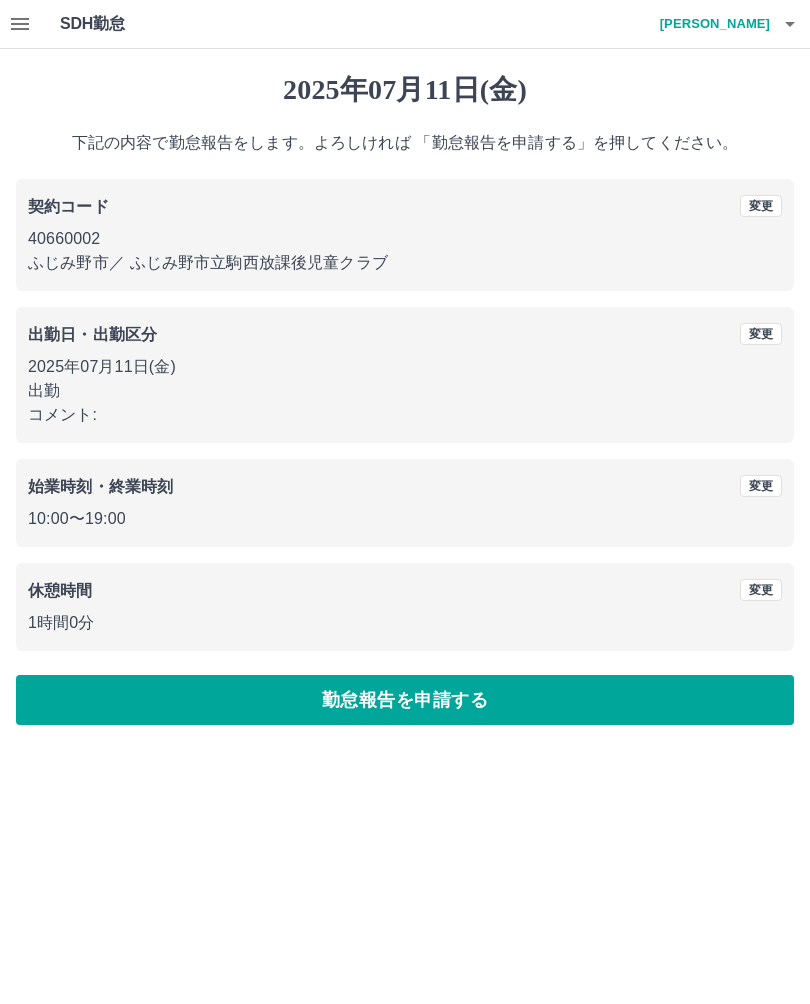 click on "勤怠報告を申請する" at bounding box center (405, 700) 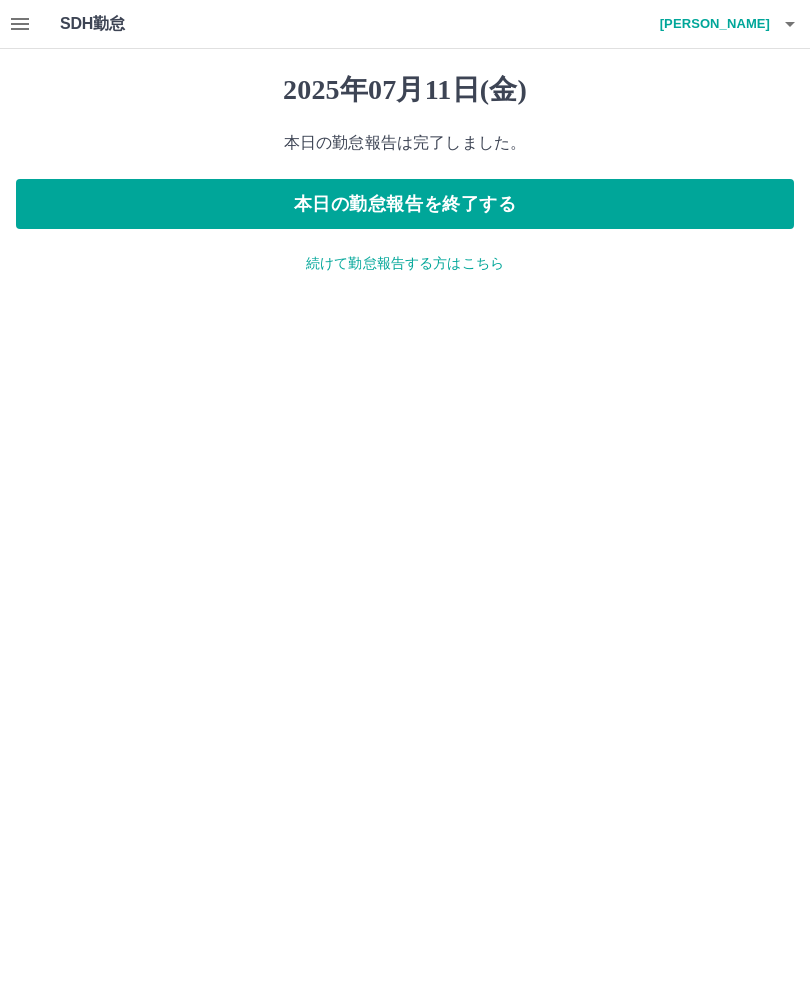 click 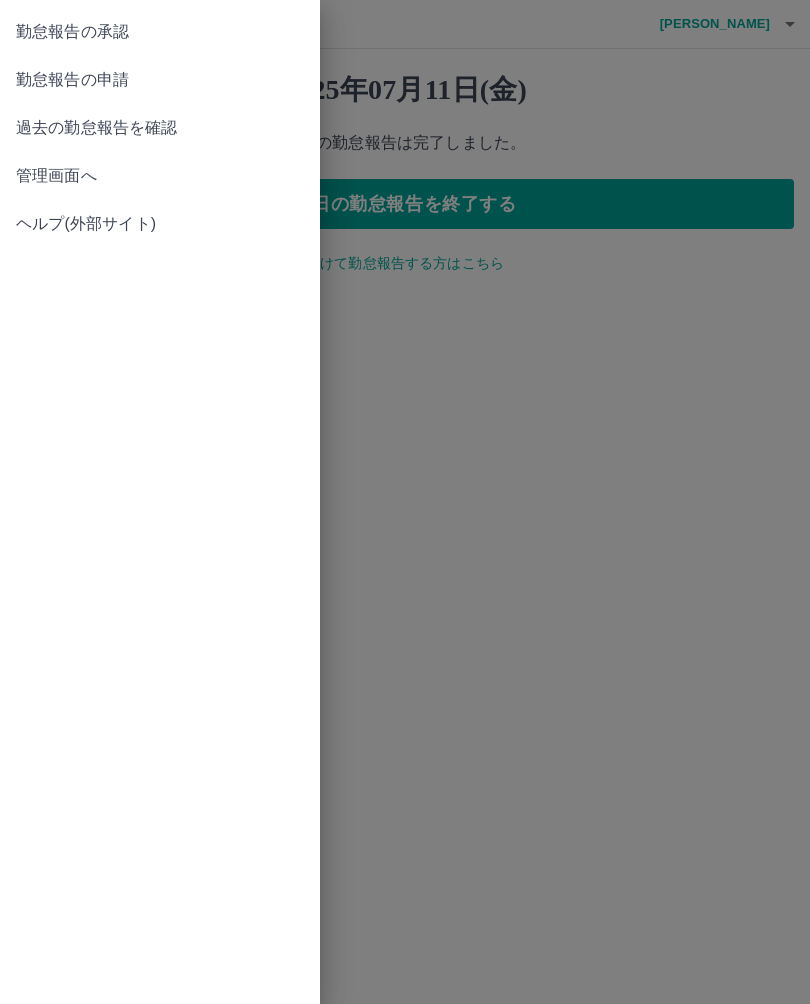click on "勤怠報告の承認" at bounding box center [160, 32] 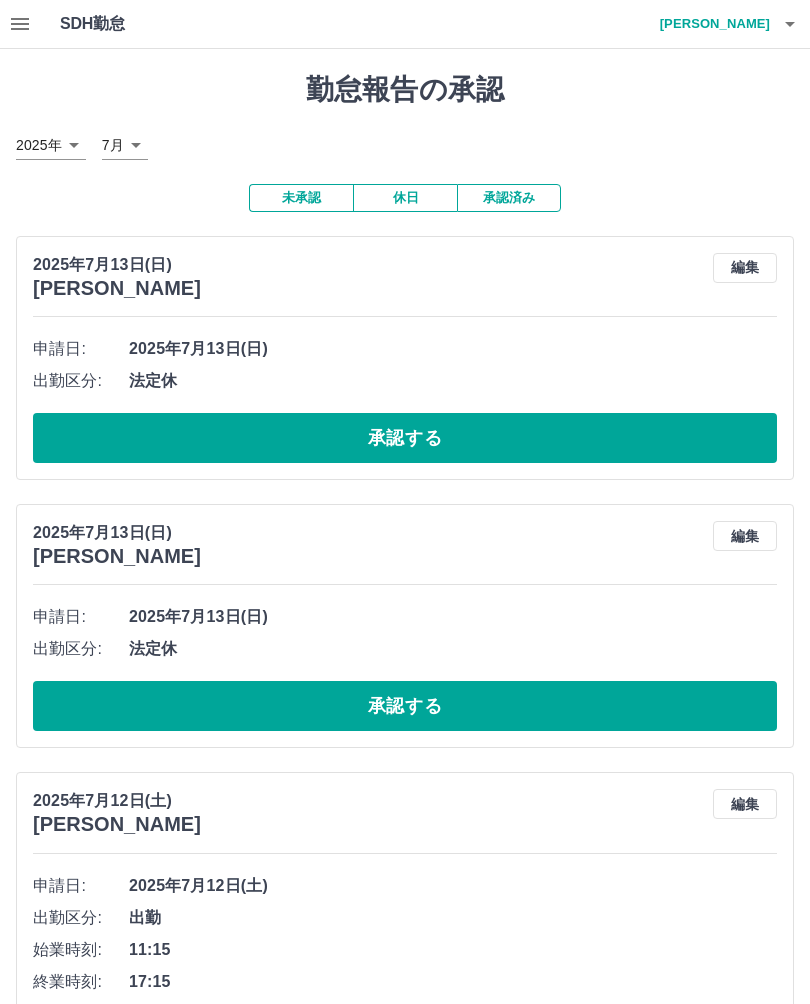 click on "承認する" at bounding box center [405, 438] 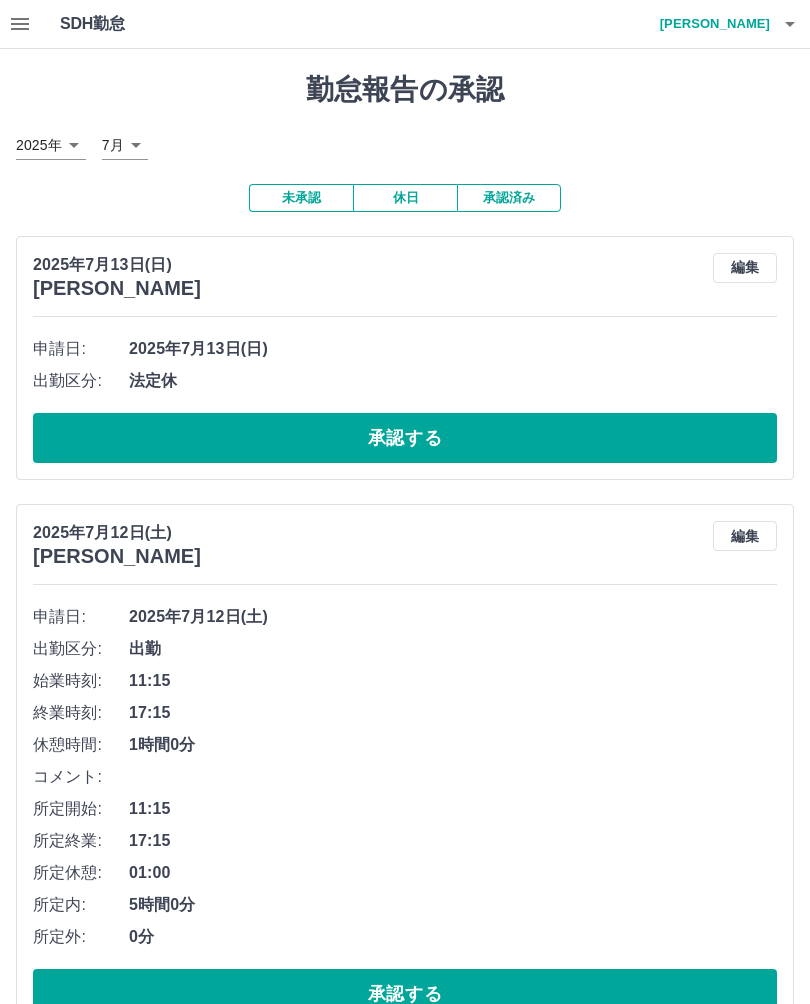 click on "承認する" at bounding box center [405, 438] 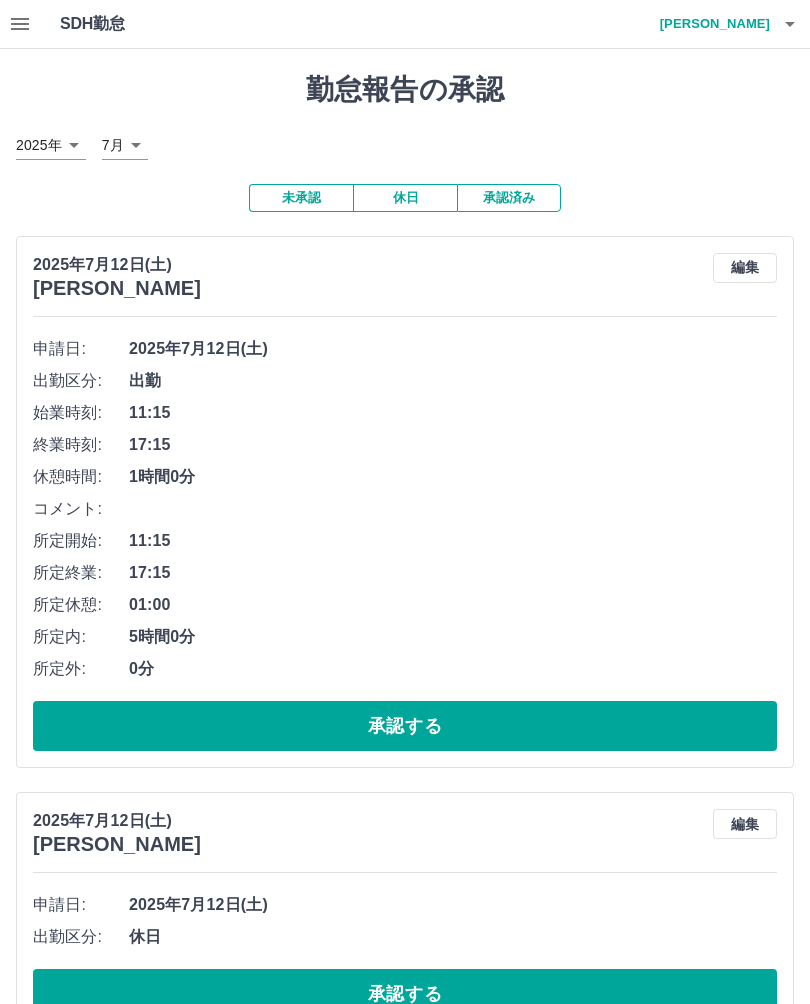 click on "承認する" at bounding box center (405, 726) 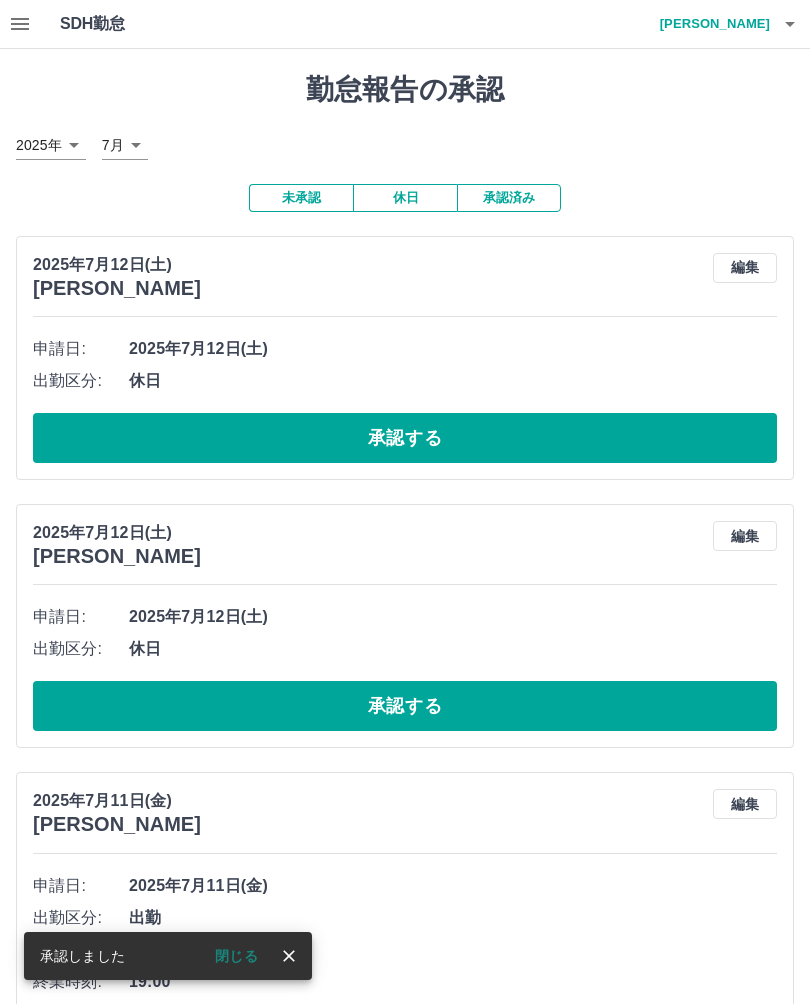 click on "承認する" at bounding box center (405, 438) 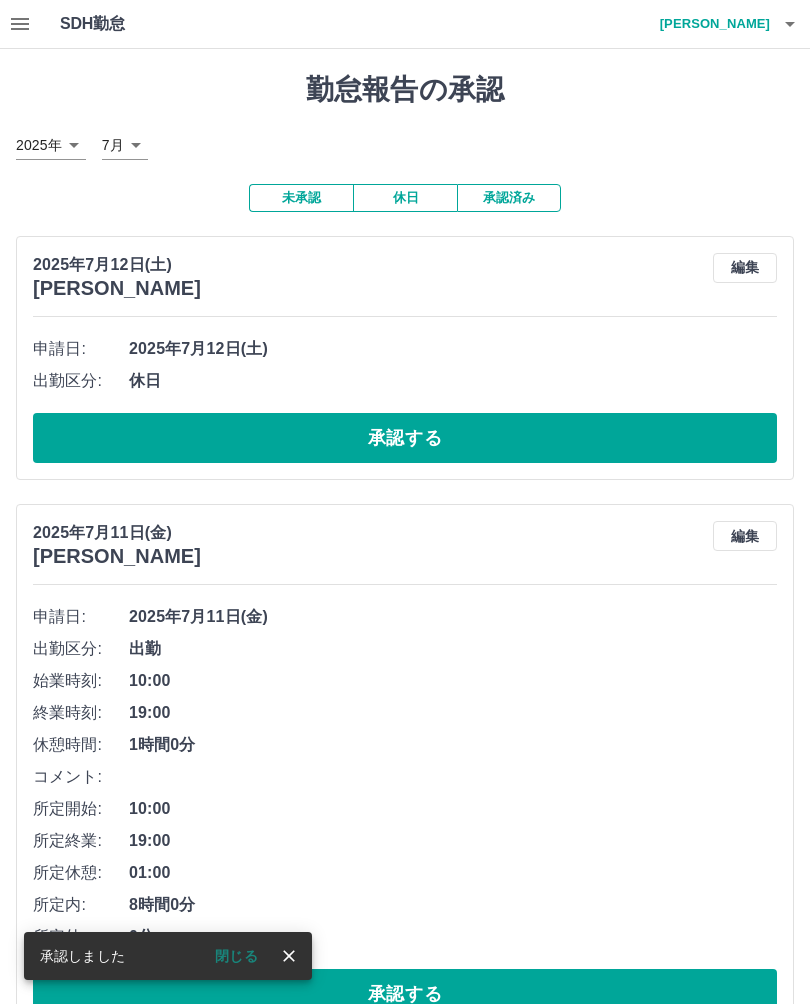 click on "承認する" at bounding box center (405, 438) 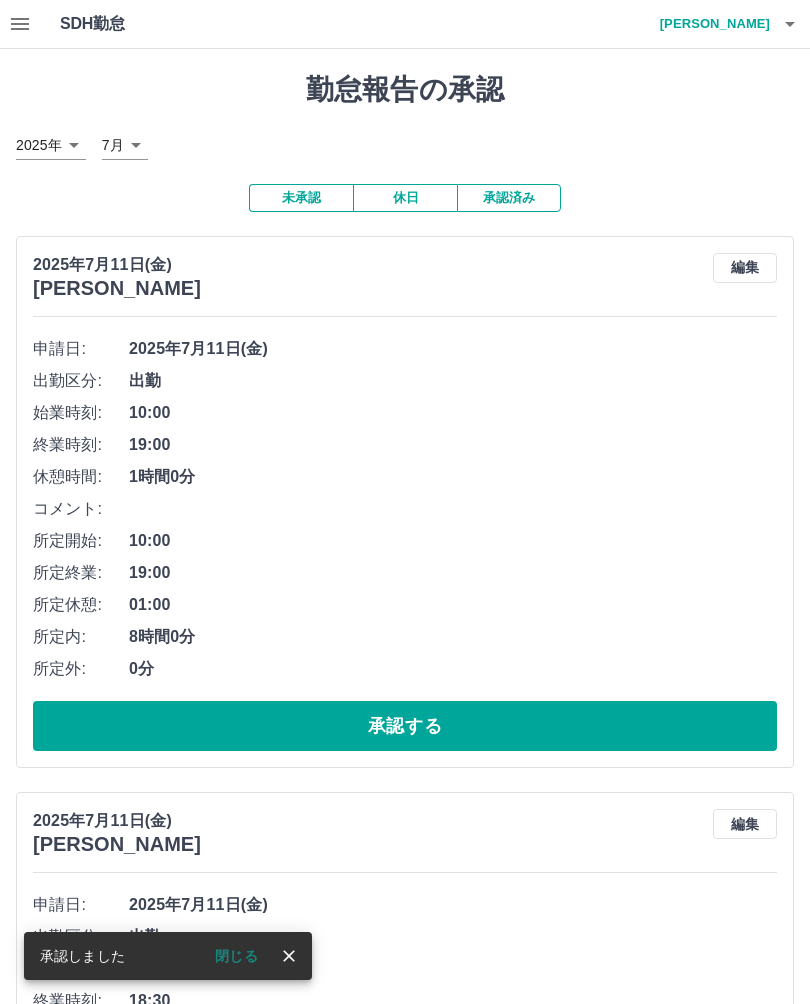 click on "承認する" at bounding box center (405, 726) 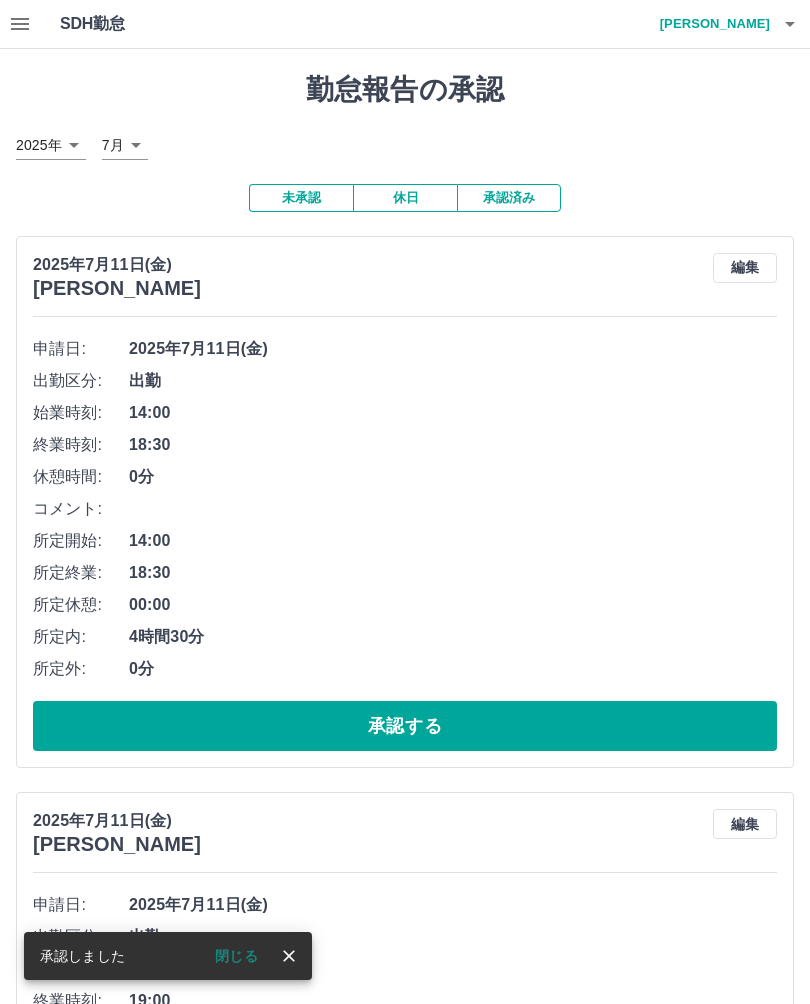 click on "承認する" at bounding box center [405, 726] 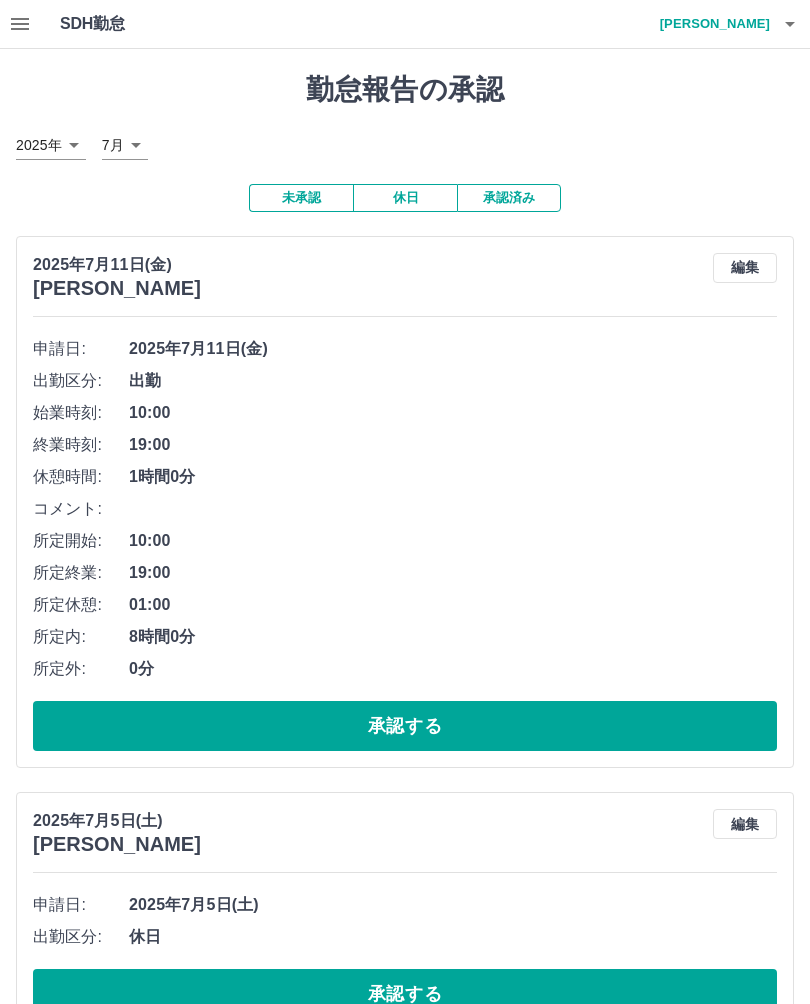 click on "承認する" at bounding box center (405, 726) 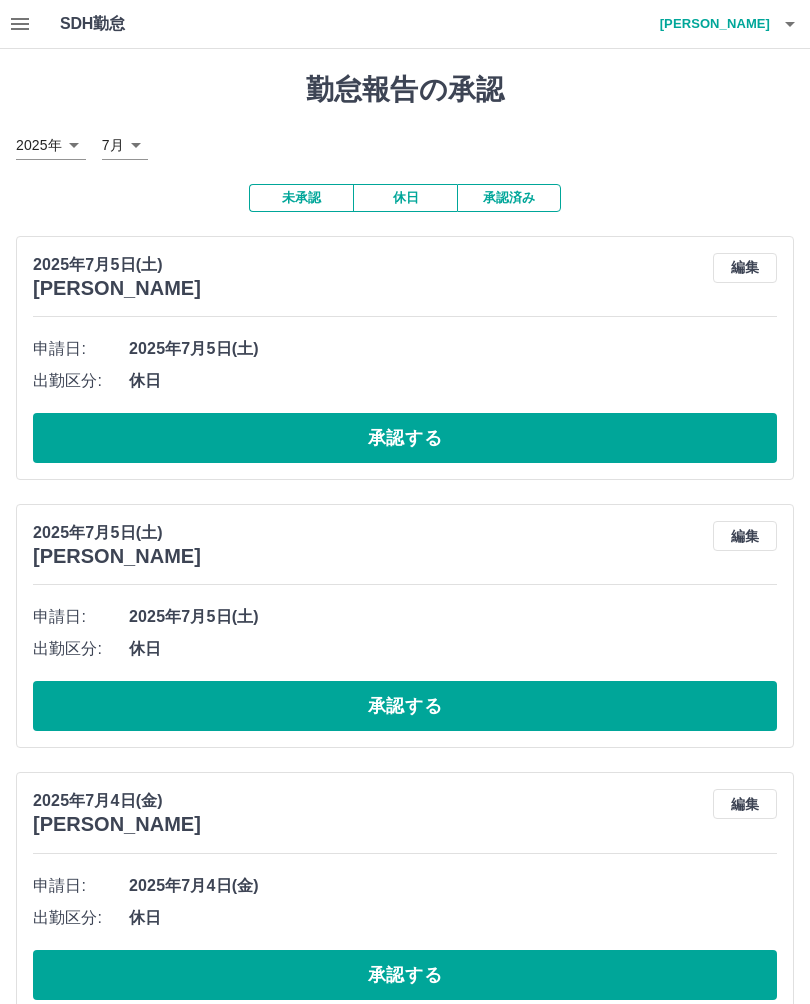 click on "承認する" at bounding box center [405, 438] 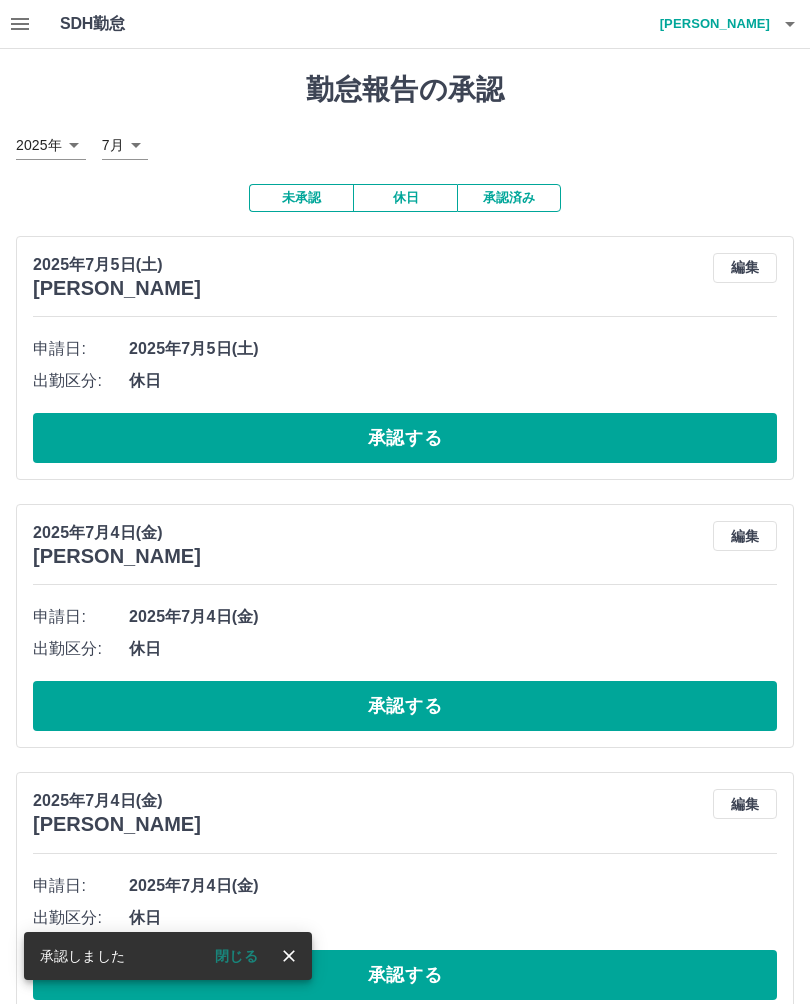 click on "承認する" at bounding box center (405, 438) 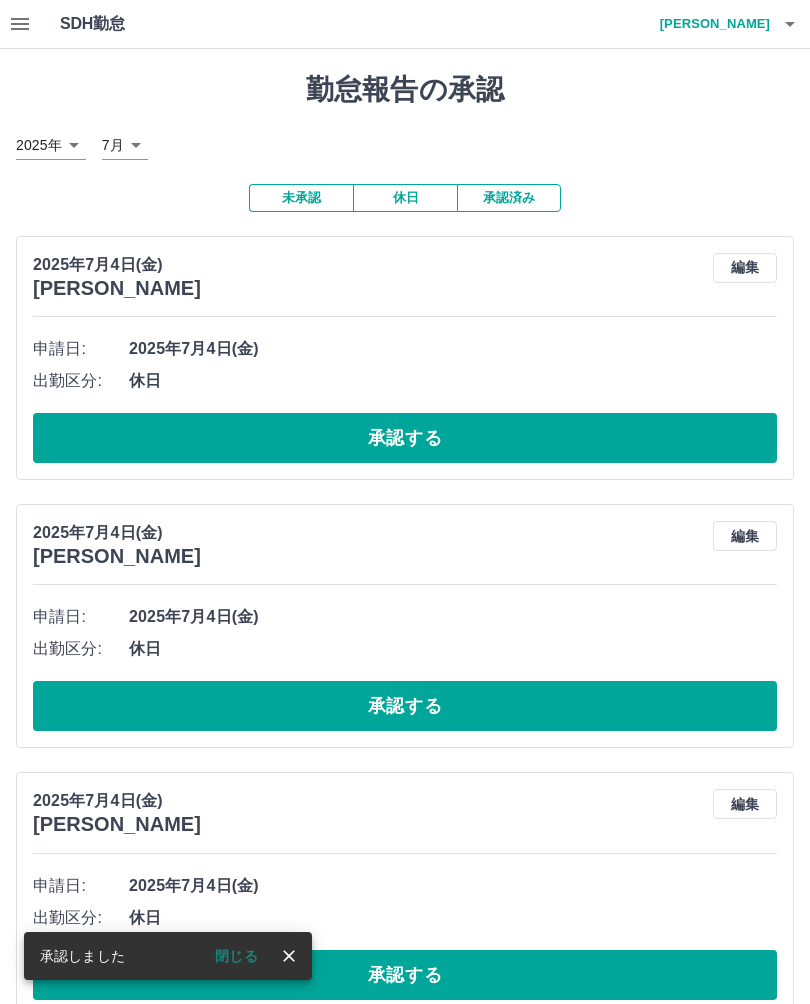 click on "承認する" at bounding box center [405, 438] 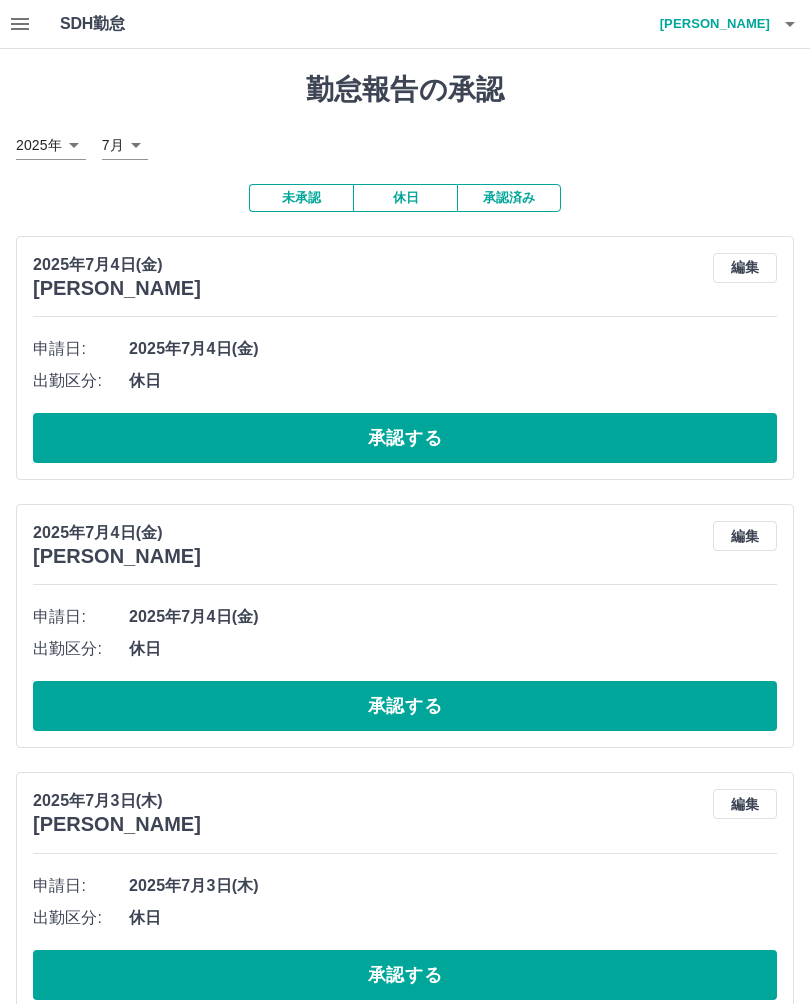 click on "承認する" at bounding box center (405, 438) 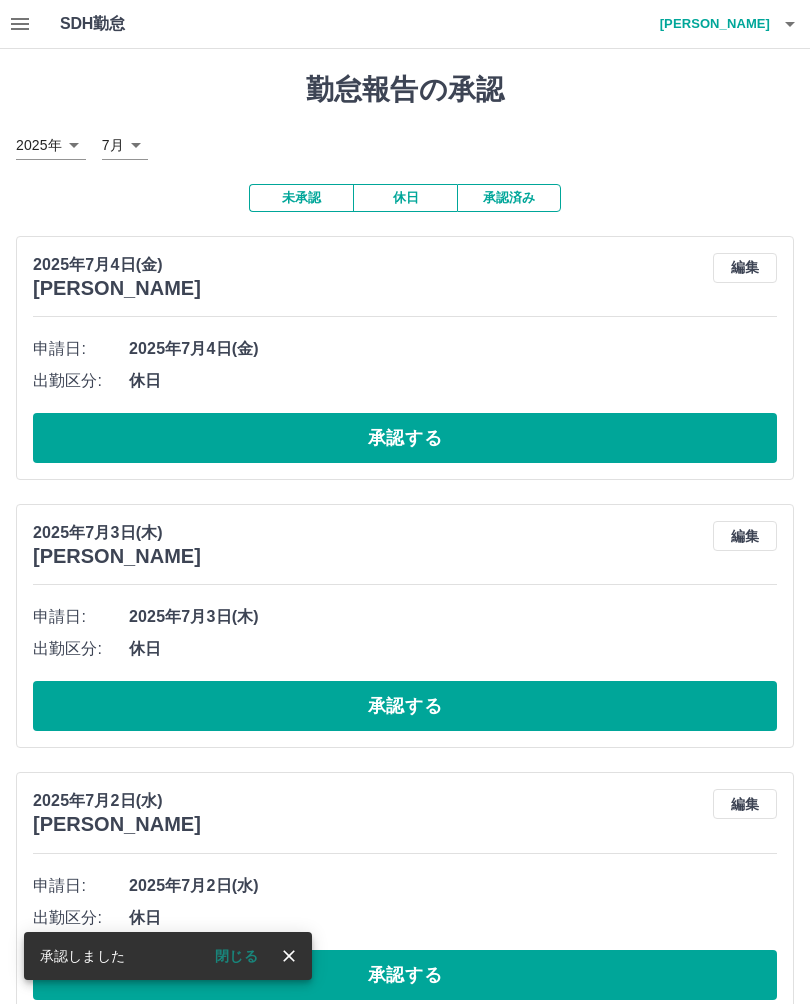 click on "承認する" at bounding box center [405, 438] 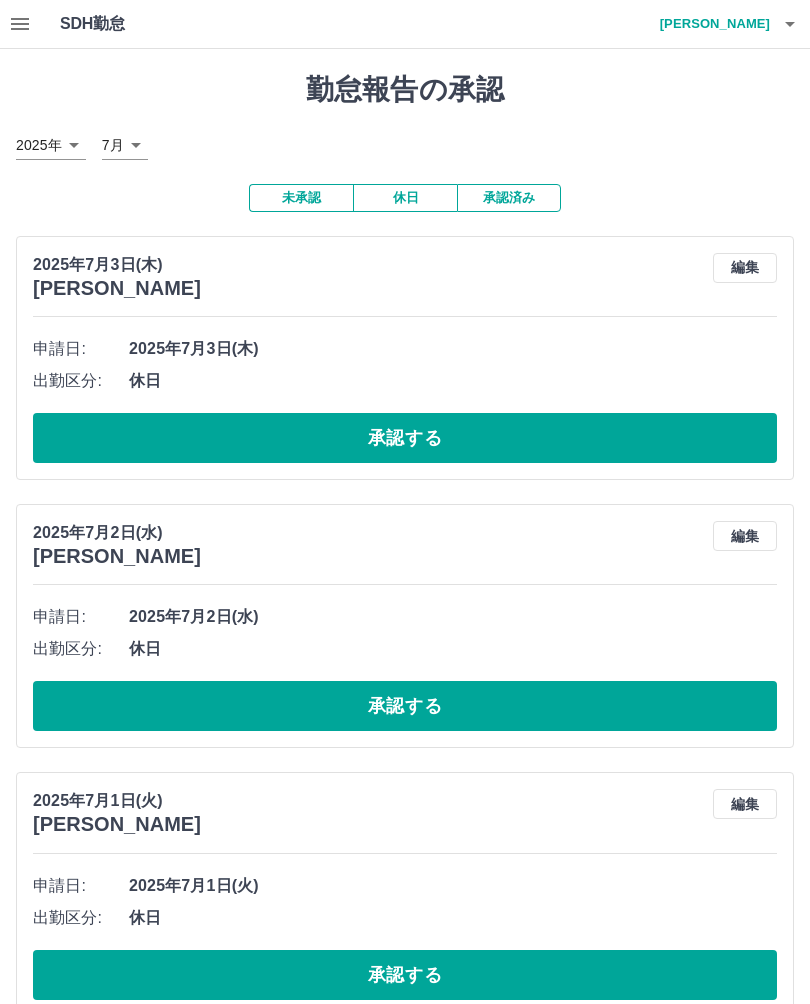 click on "承認する" at bounding box center (405, 438) 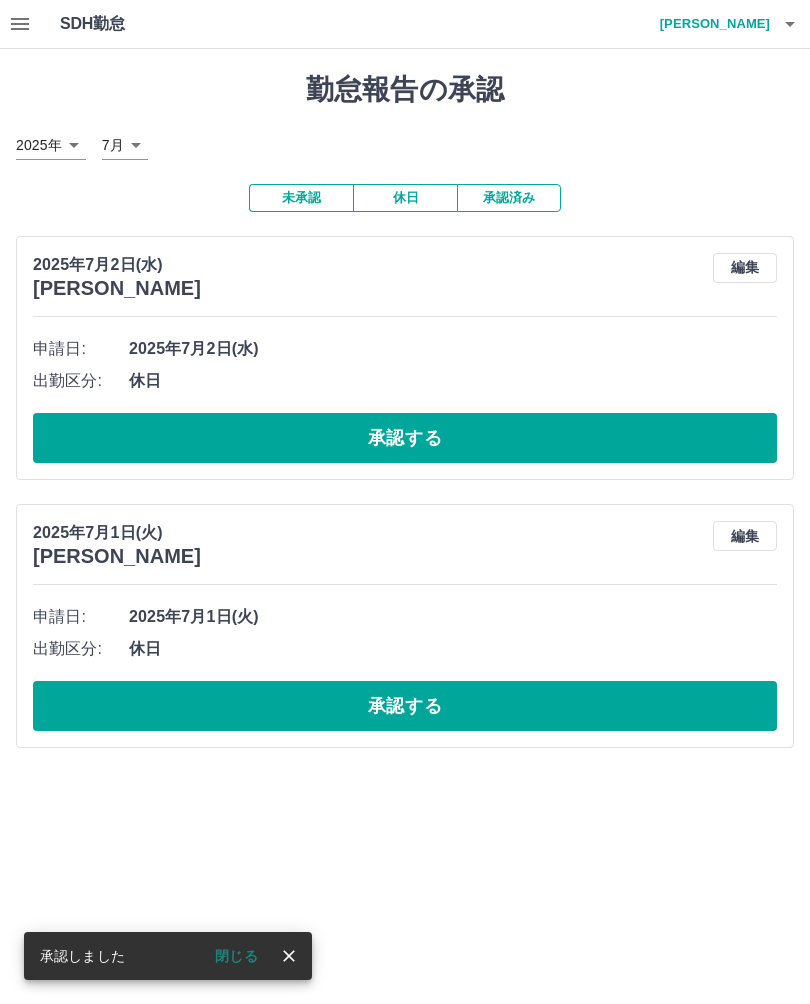 click on "承認する" at bounding box center (405, 438) 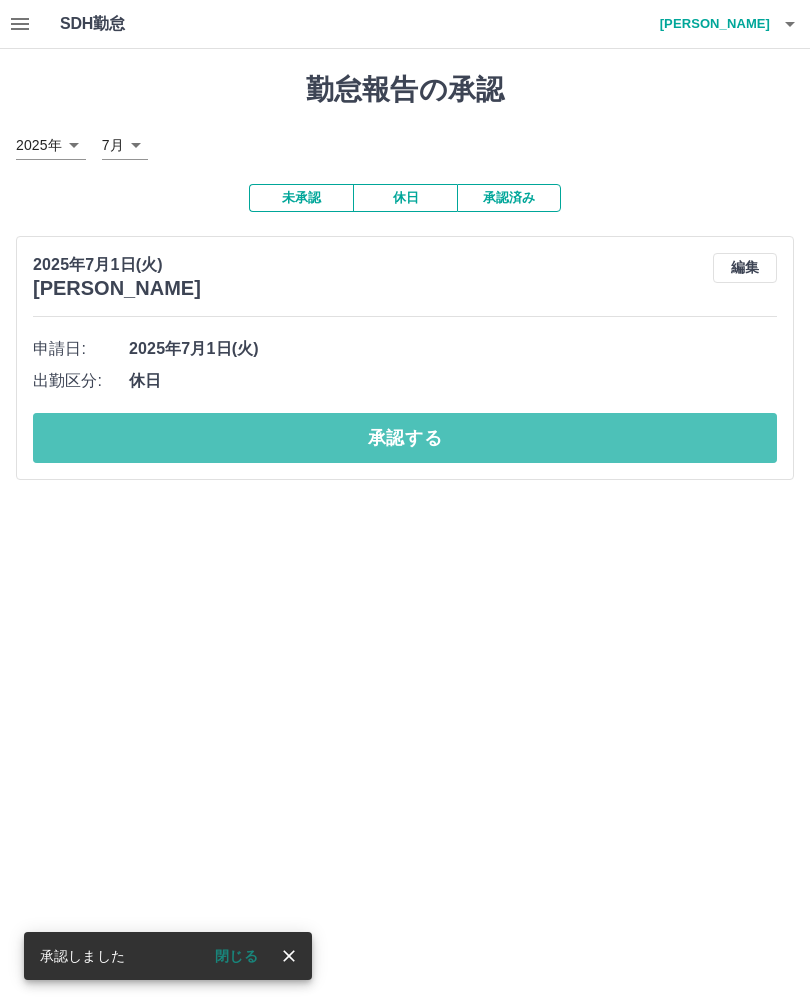 click on "承認する" at bounding box center [405, 438] 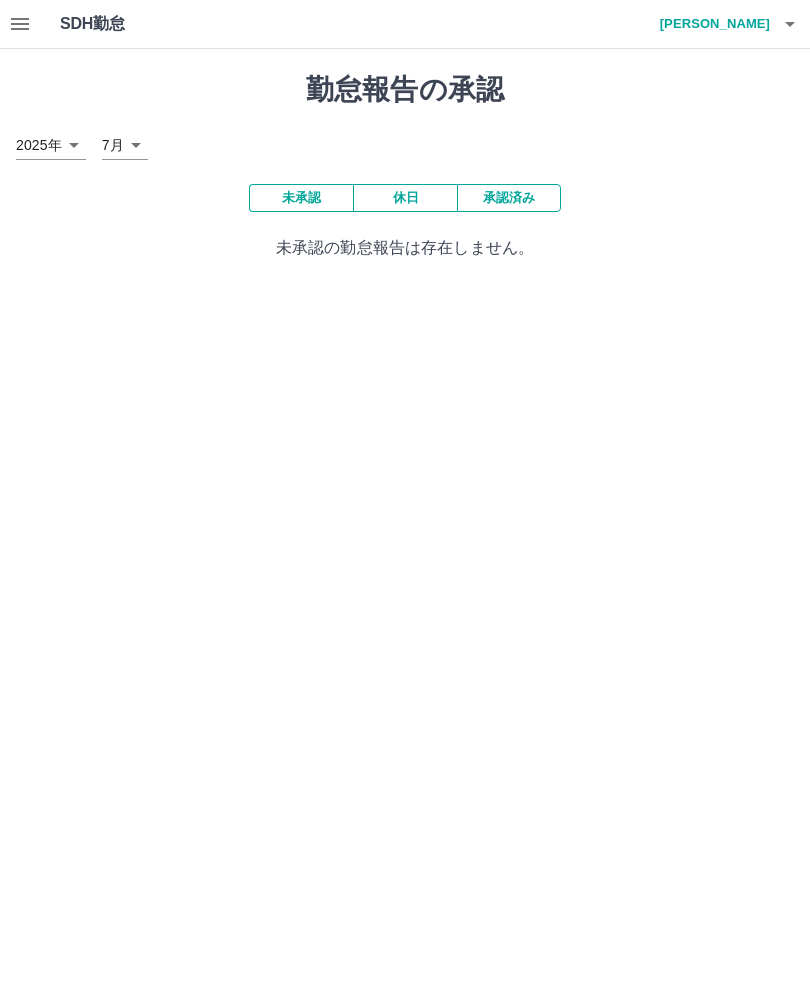 click on "勤怠報告の承認 2025年 **** 7月 * 未承認 休日 承認済み 未承認の勤怠報告は存在しません。" at bounding box center [405, 166] 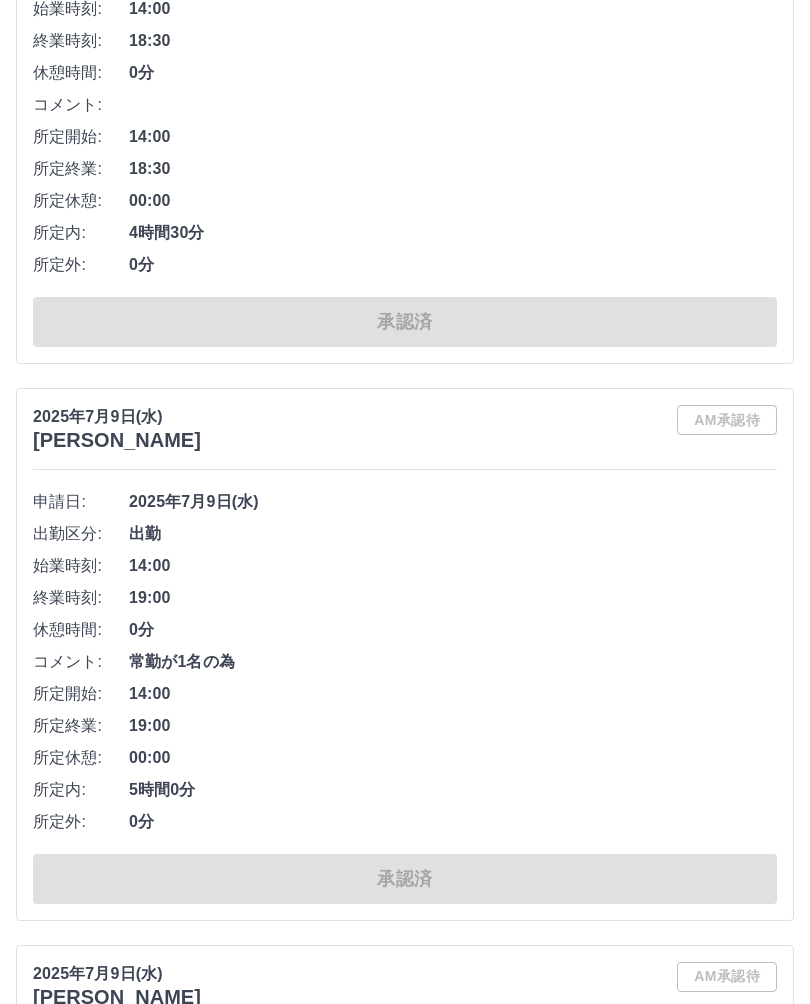 scroll, scrollTop: 9905, scrollLeft: 0, axis: vertical 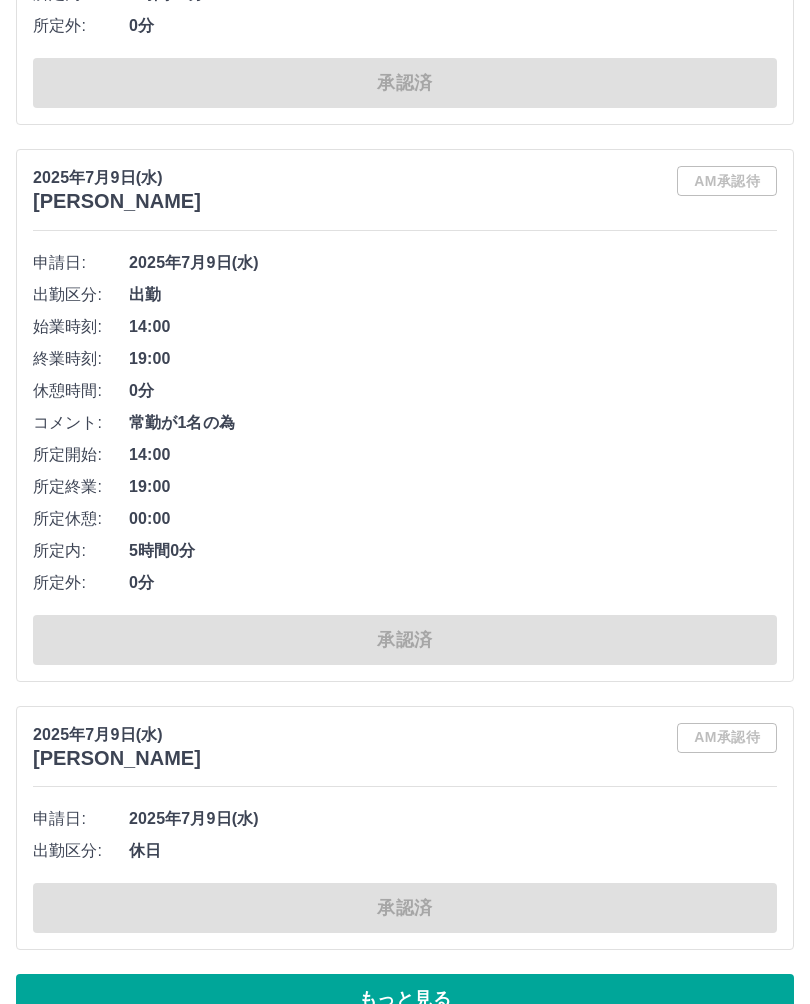 click on "もっと見る" at bounding box center [405, 1000] 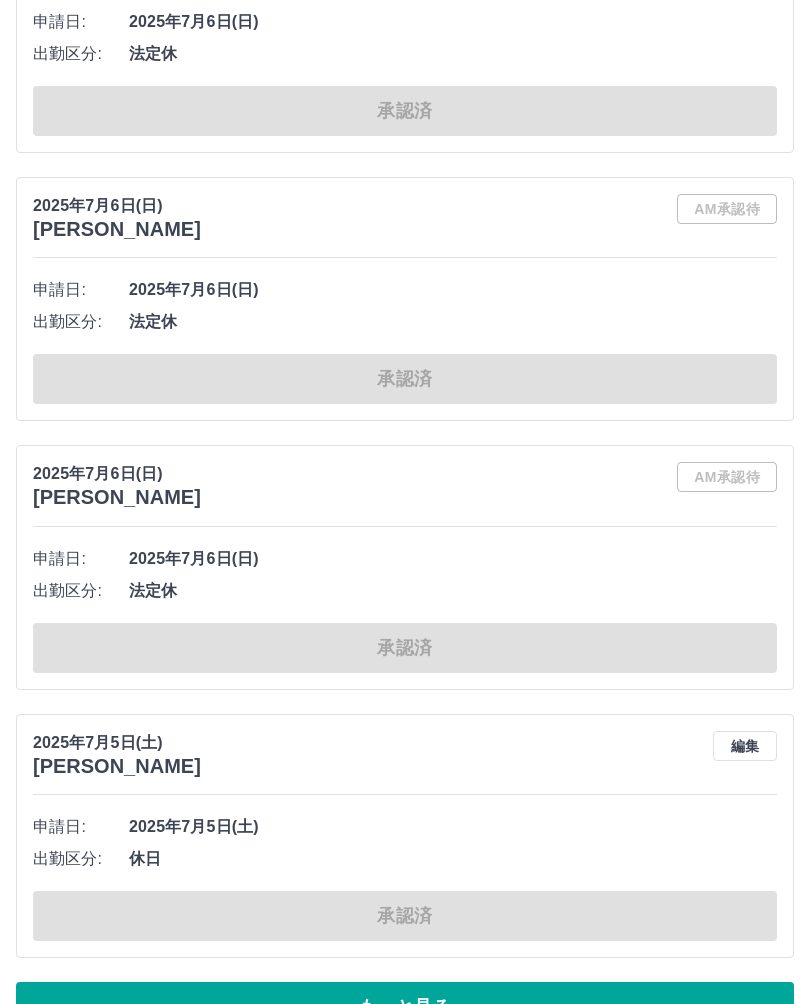 scroll, scrollTop: 20349, scrollLeft: 0, axis: vertical 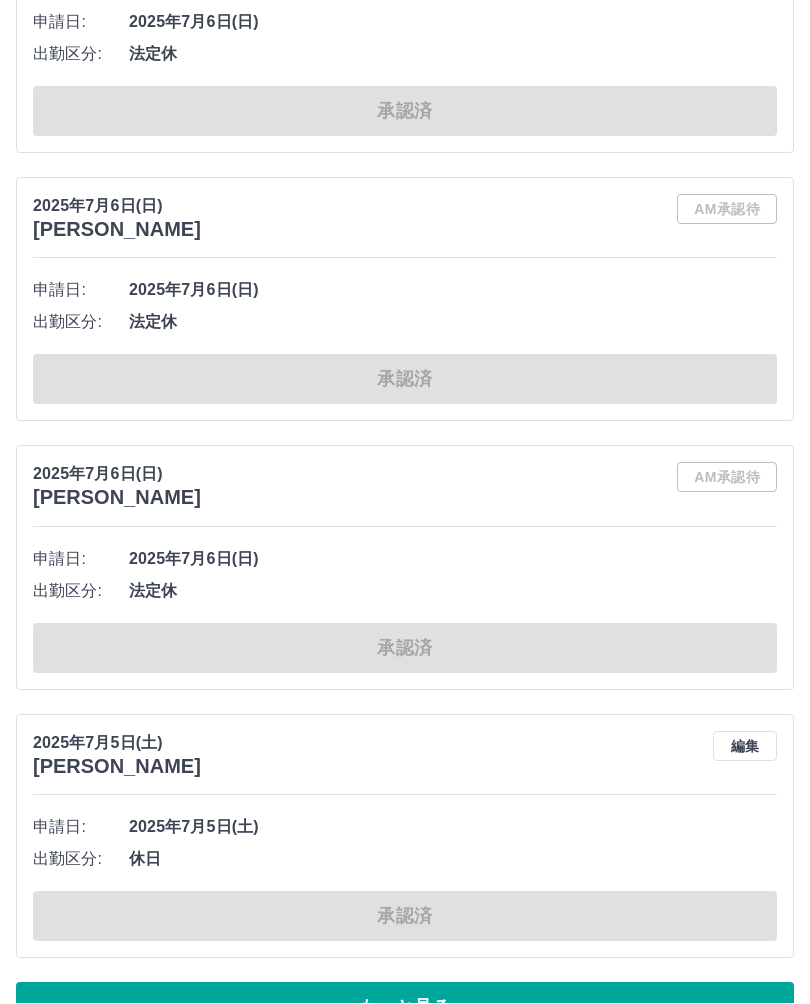 click on "もっと見る" at bounding box center (405, 1008) 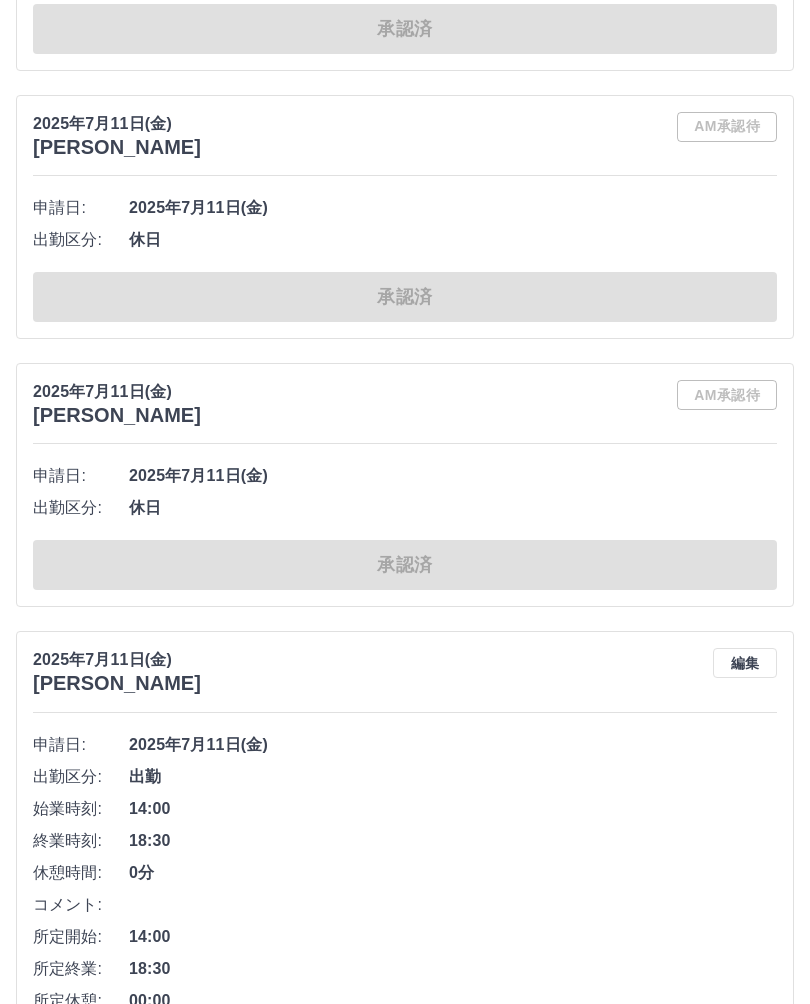 scroll, scrollTop: 2061, scrollLeft: 0, axis: vertical 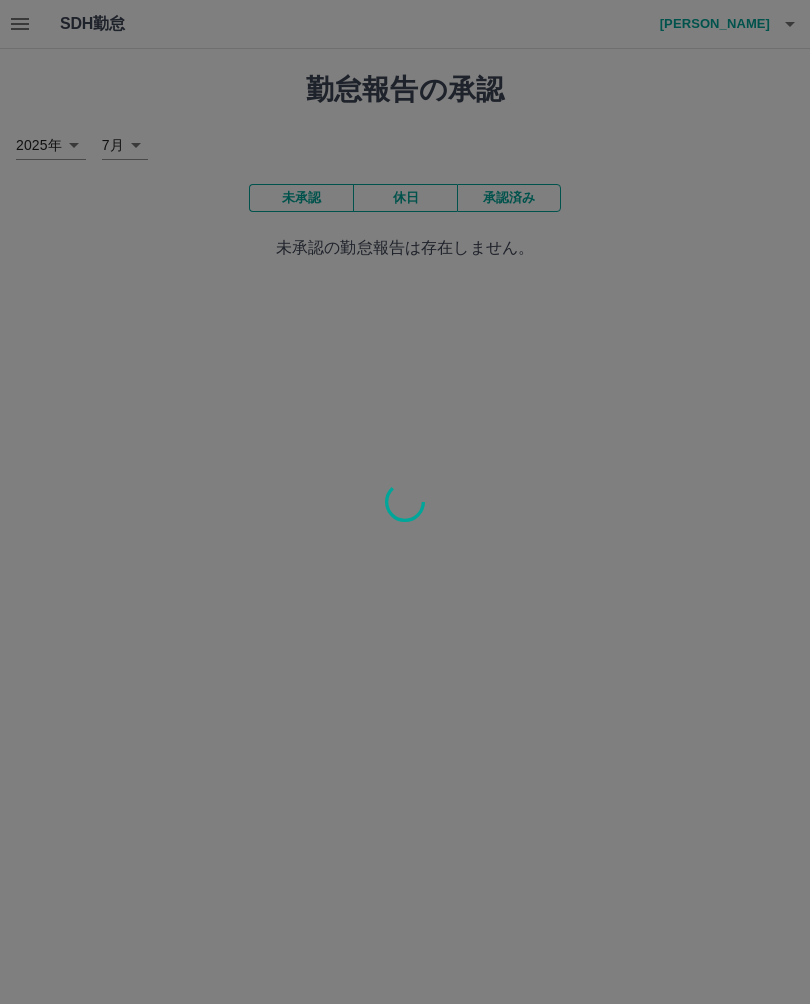 click at bounding box center (405, 502) 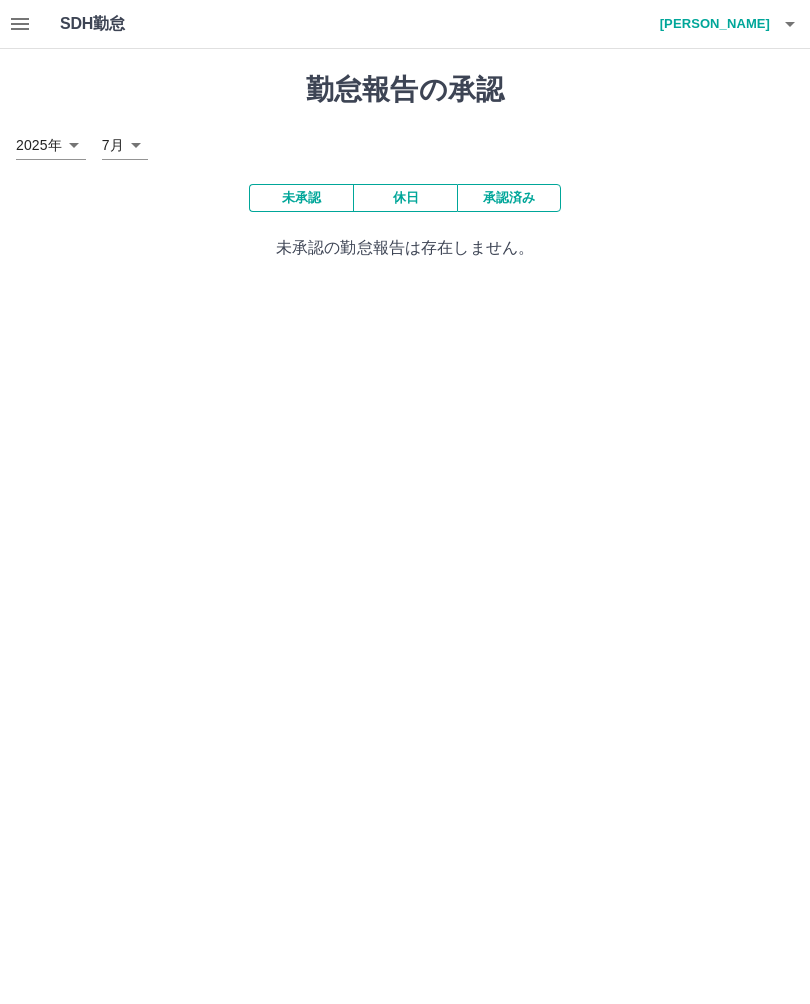 click 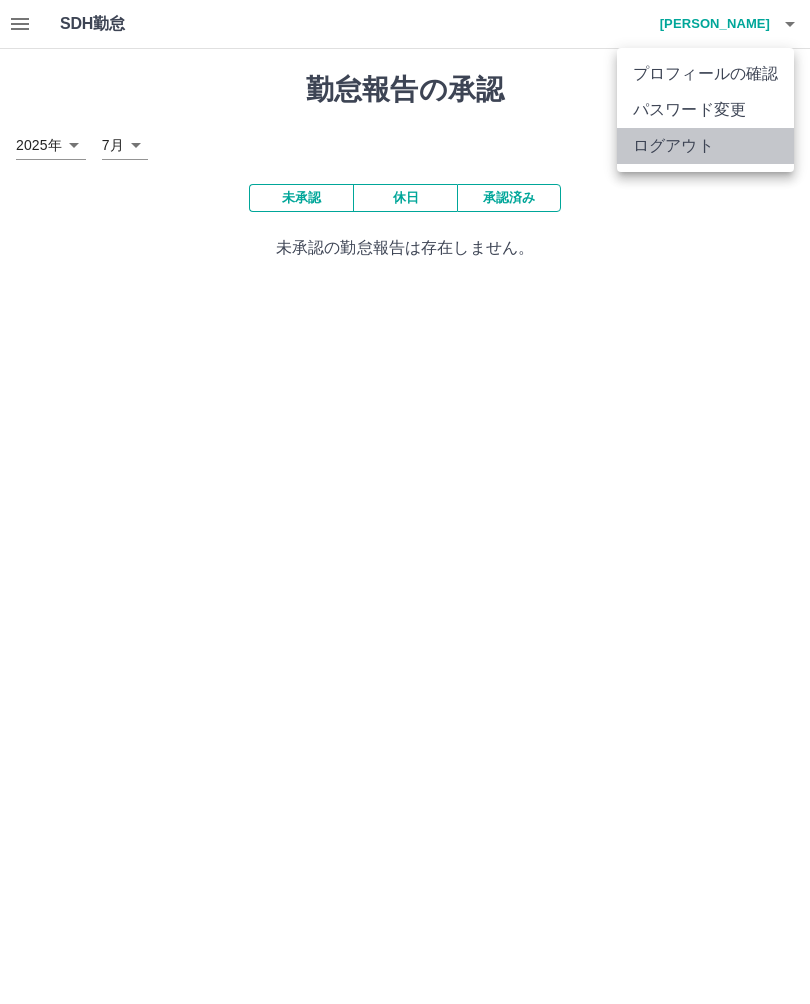 click on "ログアウト" at bounding box center (705, 146) 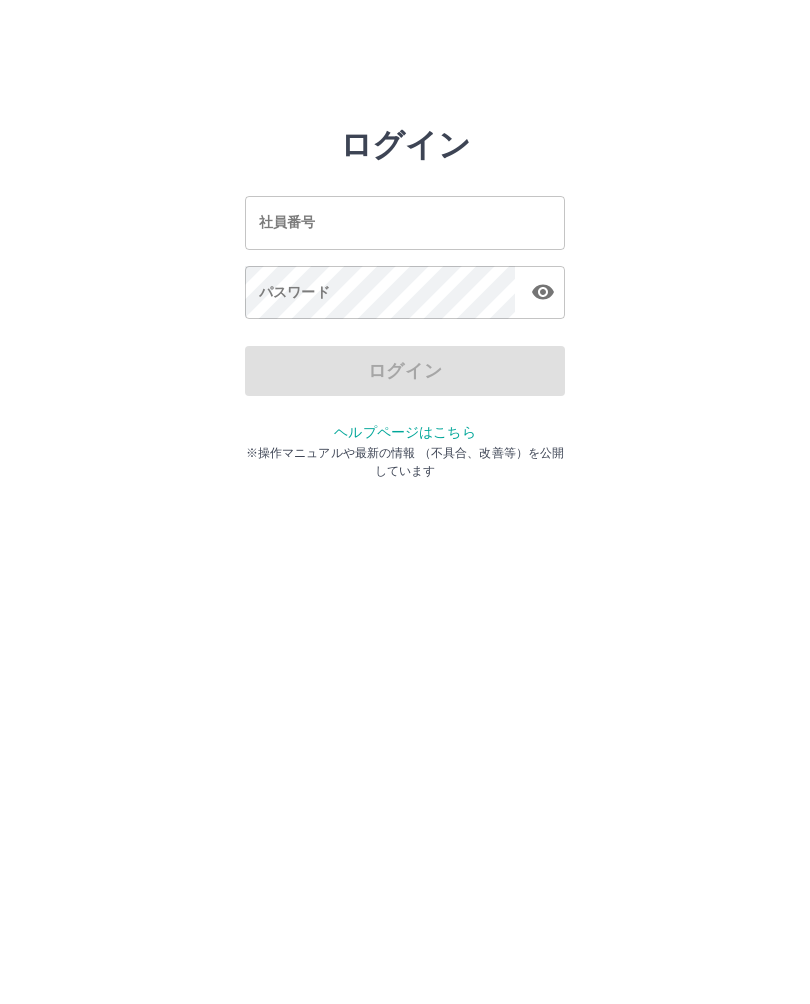 scroll, scrollTop: 0, scrollLeft: 0, axis: both 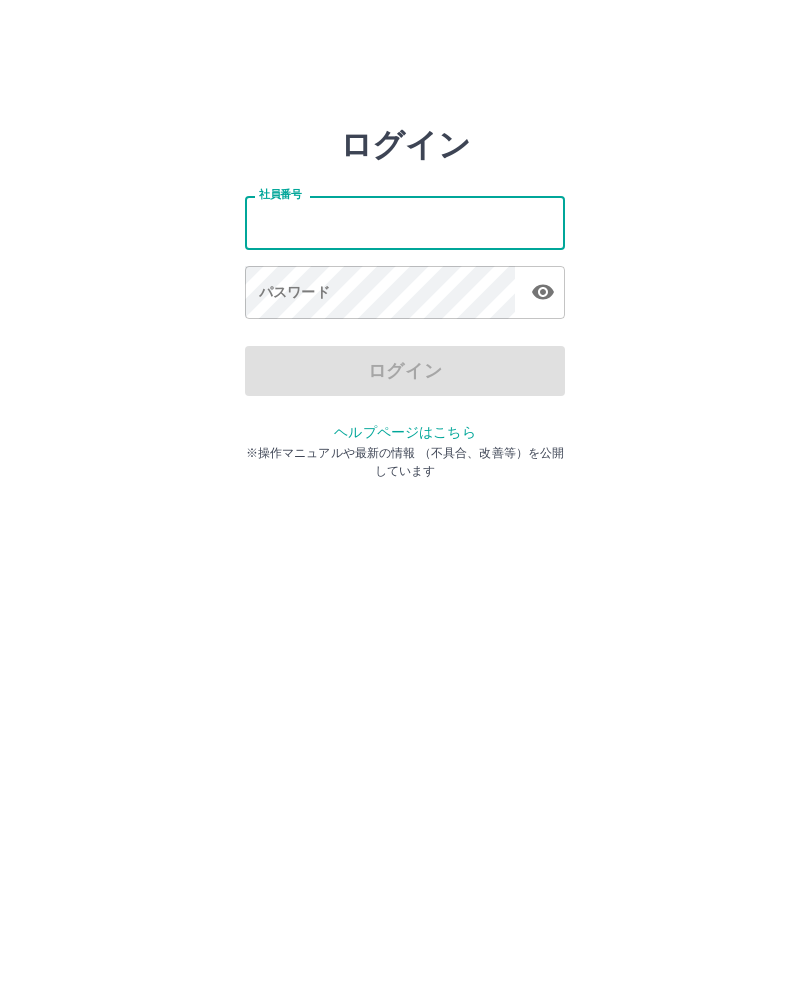 click on "社員番号" at bounding box center (405, 222) 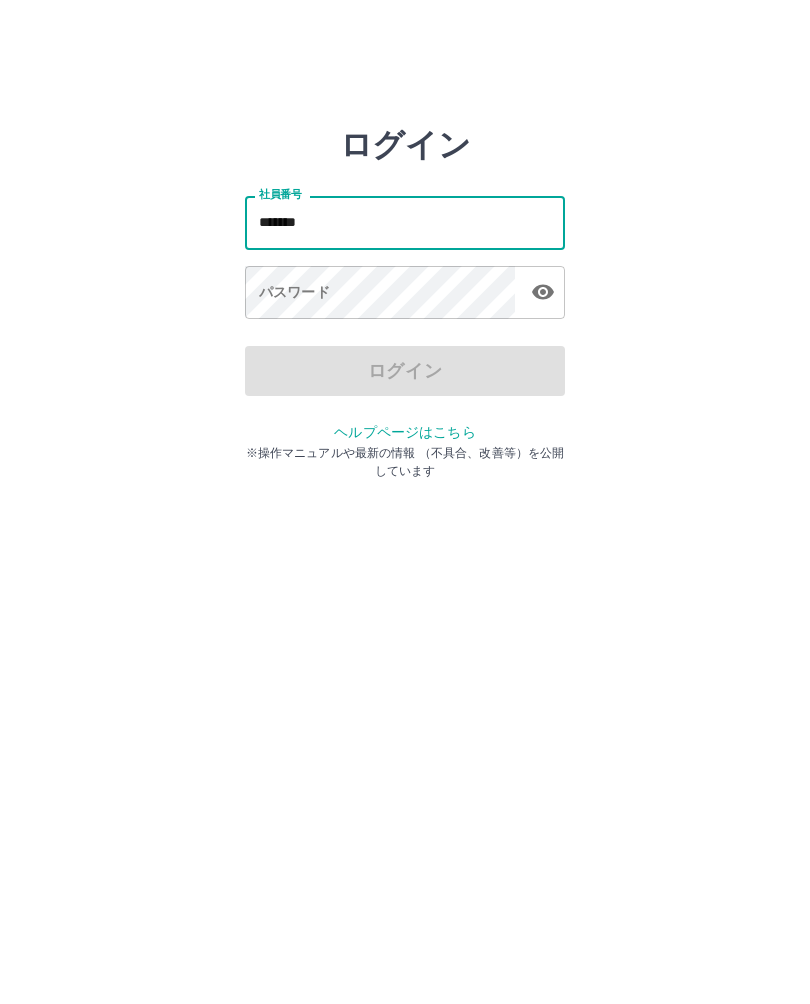 type on "*******" 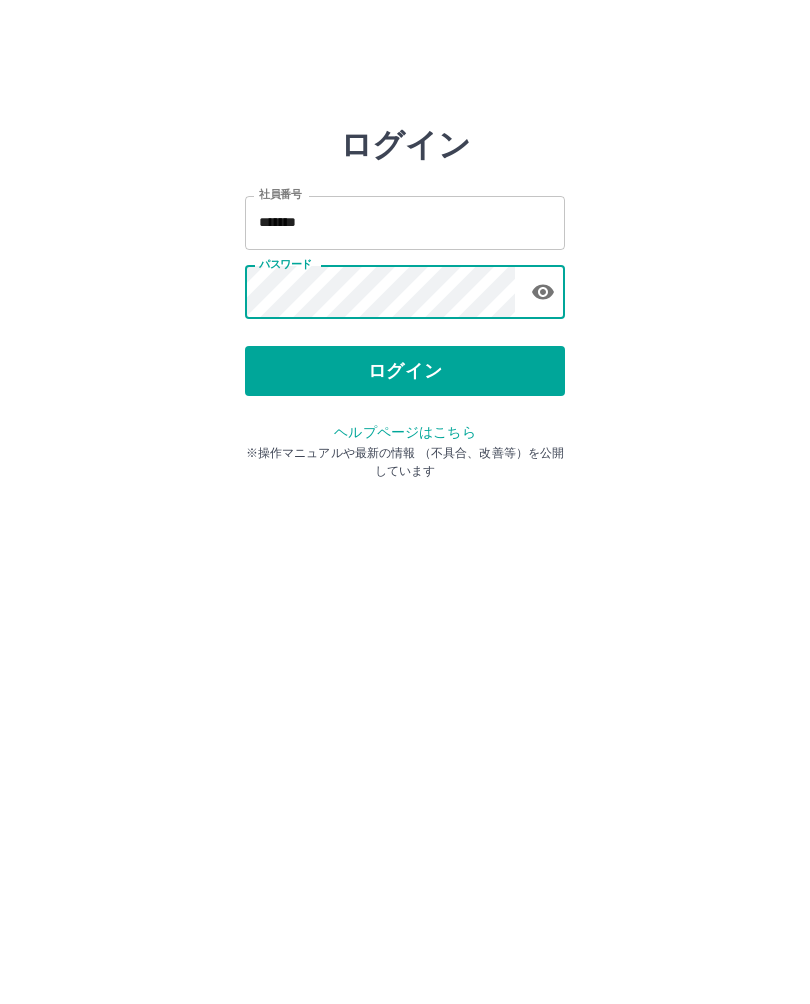 click on "ログイン" at bounding box center [405, 371] 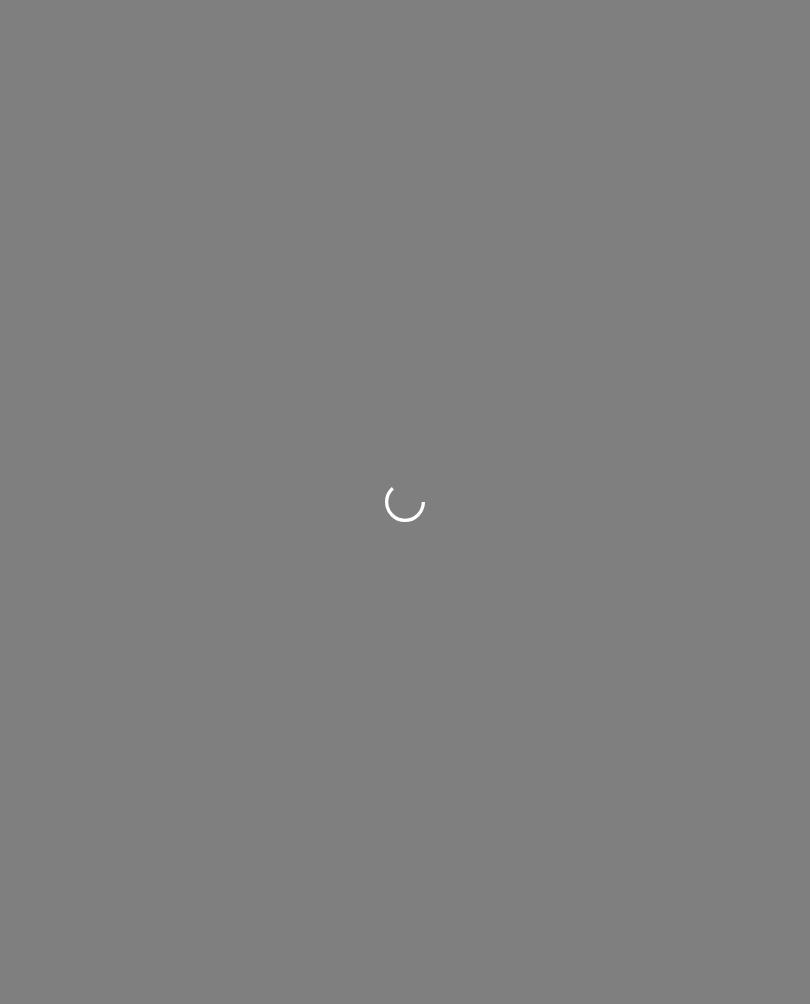 scroll, scrollTop: 0, scrollLeft: 0, axis: both 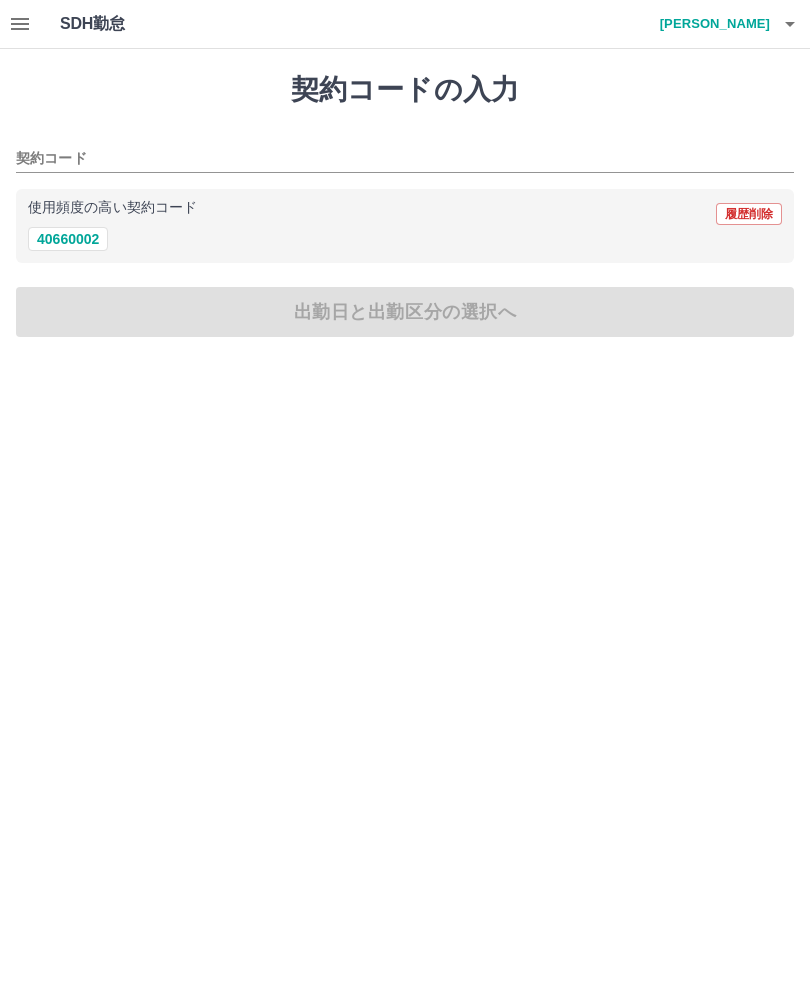 click on "40660002" at bounding box center (68, 239) 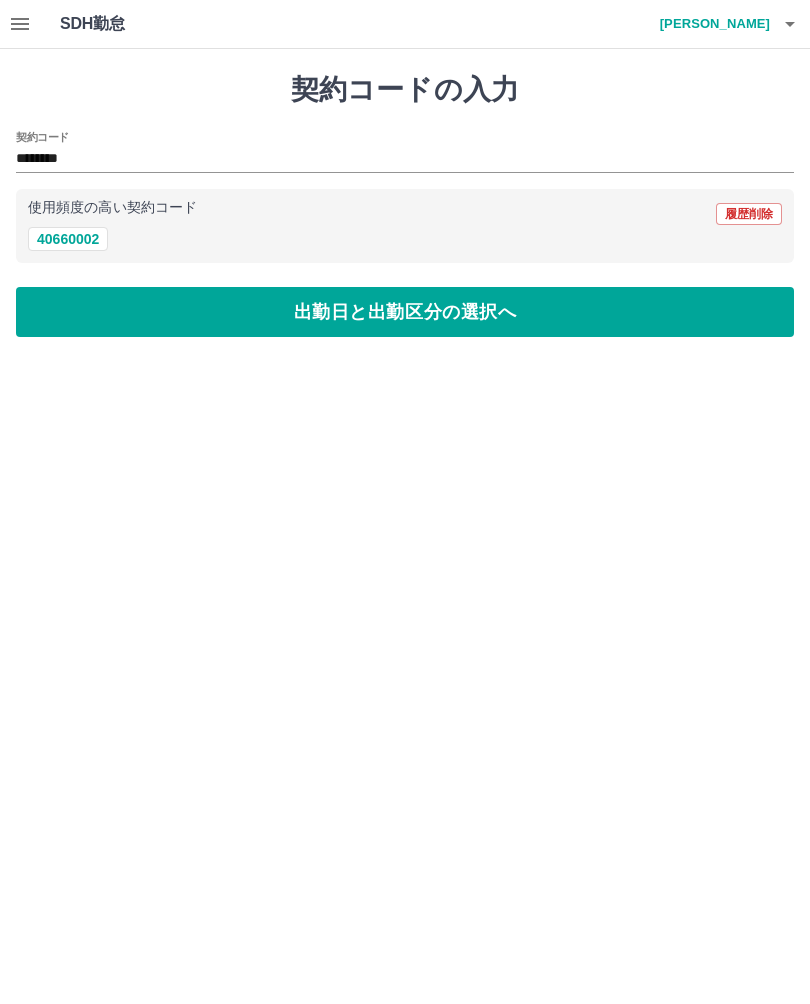 click on "出勤日と出勤区分の選択へ" at bounding box center (405, 312) 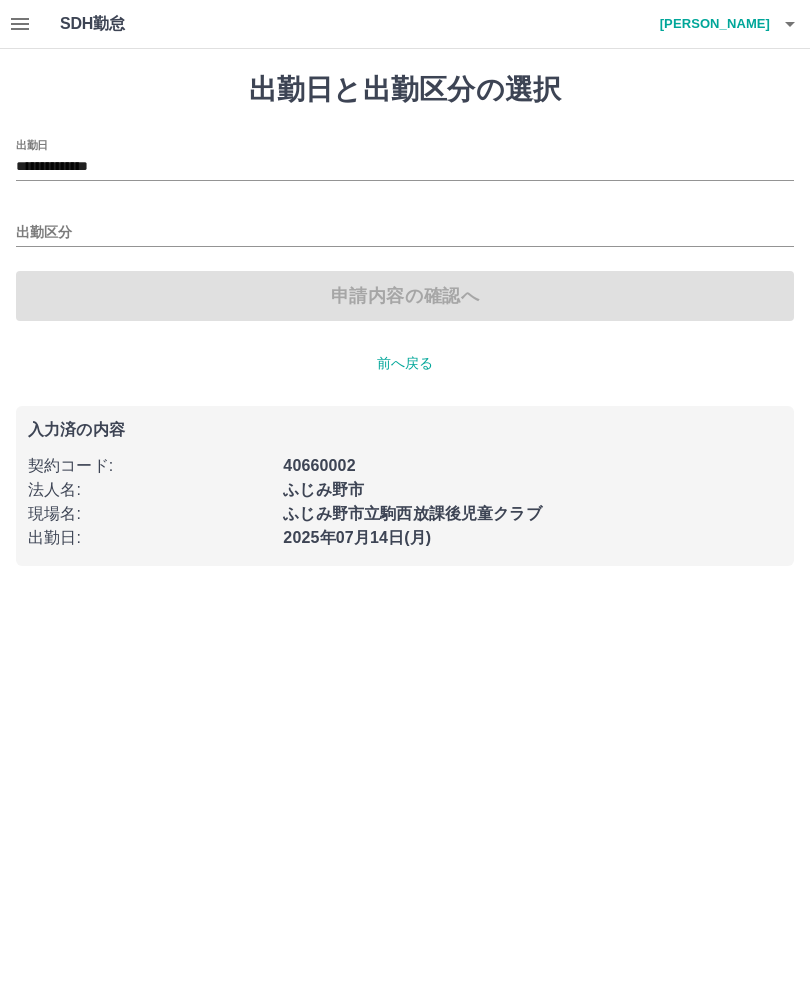 click on "**********" at bounding box center (405, 167) 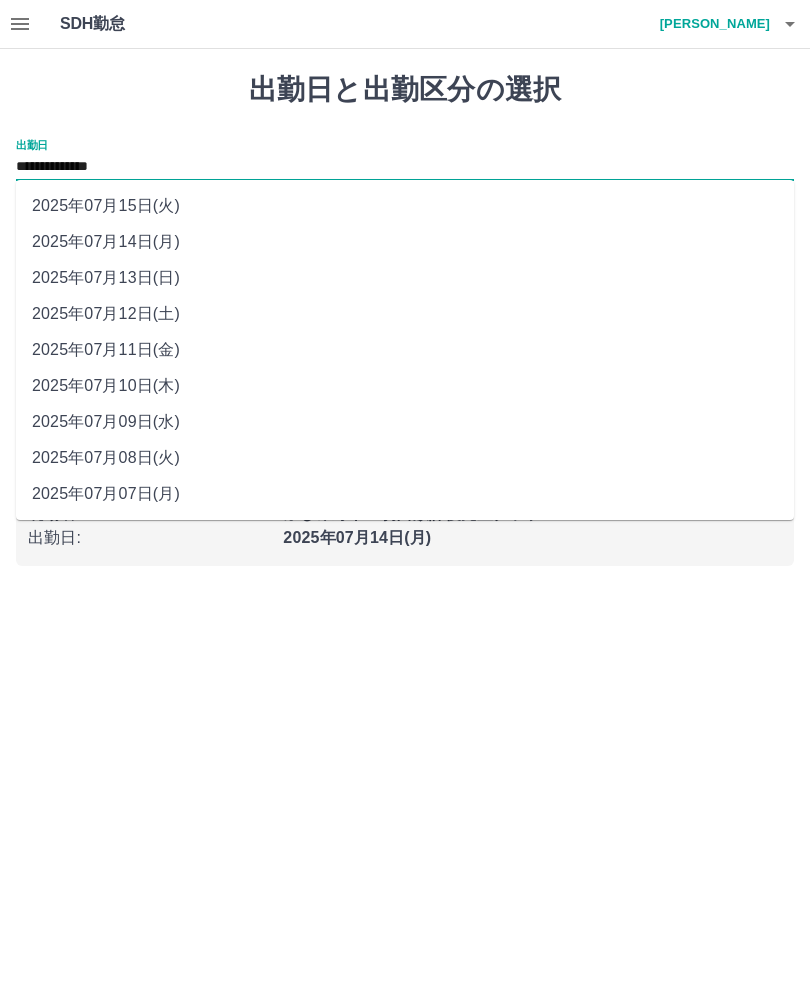 click on "2025年07月12日(土)" at bounding box center (405, 314) 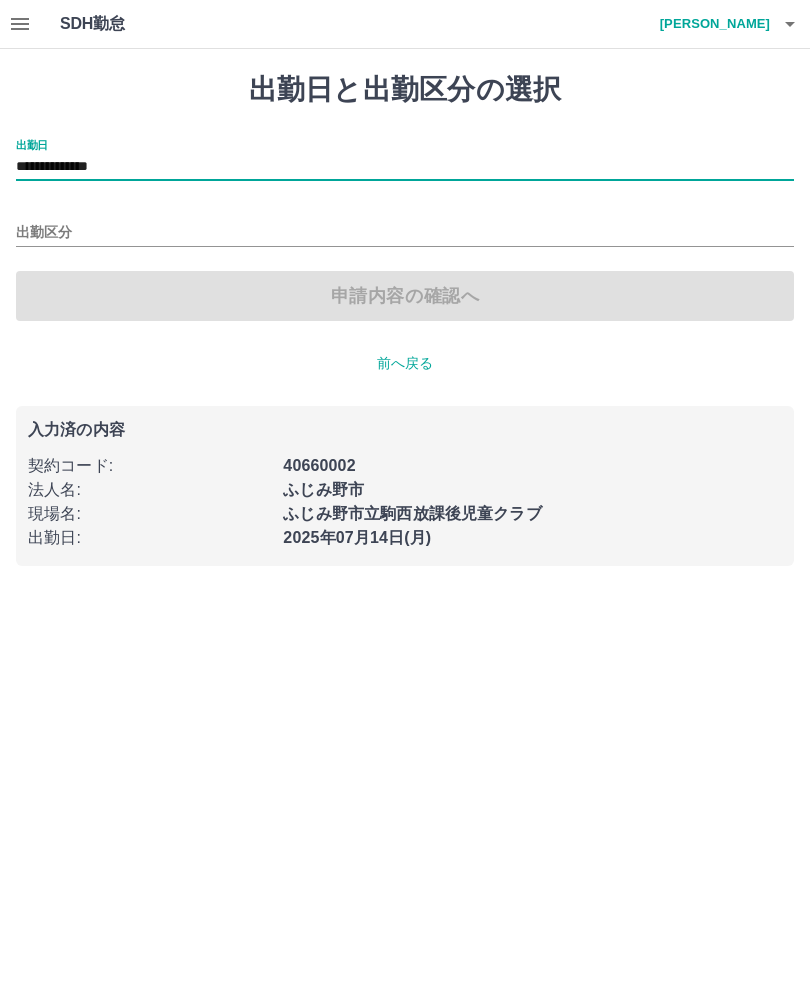 click on "申請内容の確認へ" at bounding box center [405, 296] 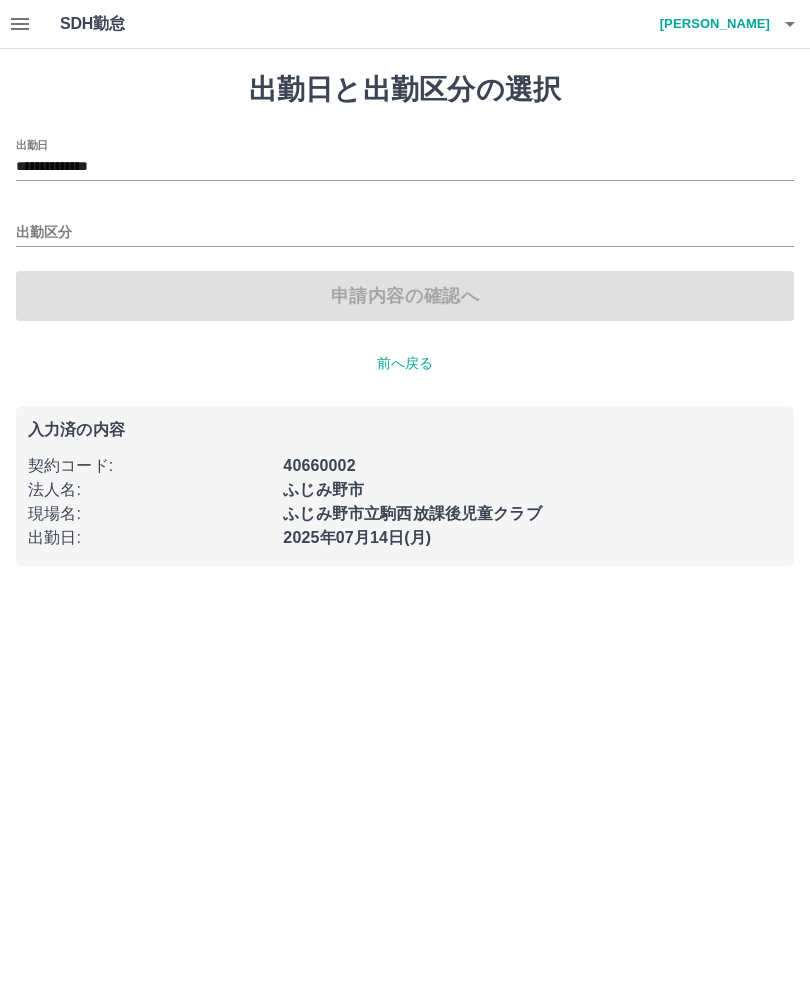 click on "出勤区分" at bounding box center (405, 233) 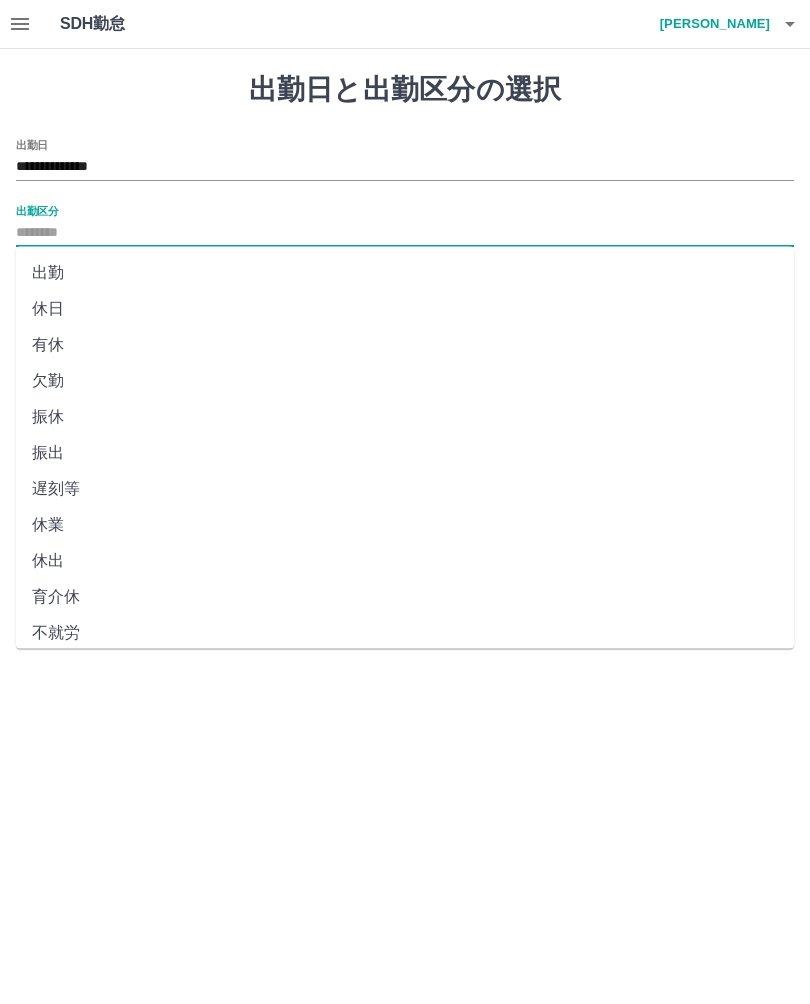 click on "休日" at bounding box center (405, 309) 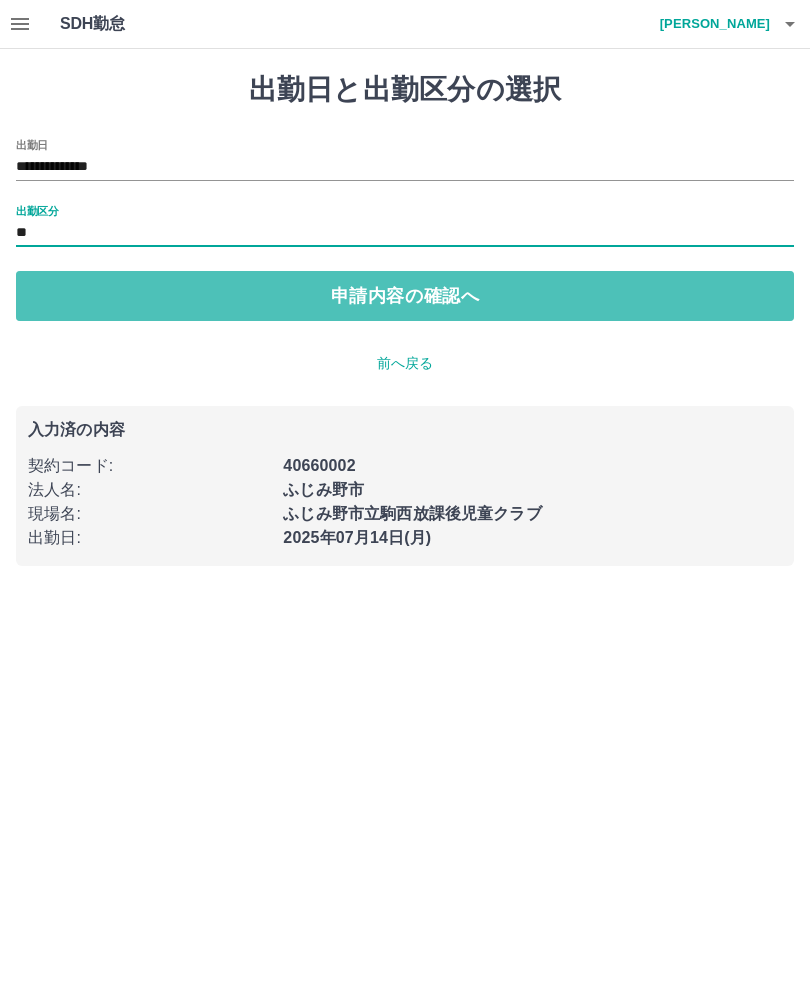 click on "申請内容の確認へ" at bounding box center [405, 296] 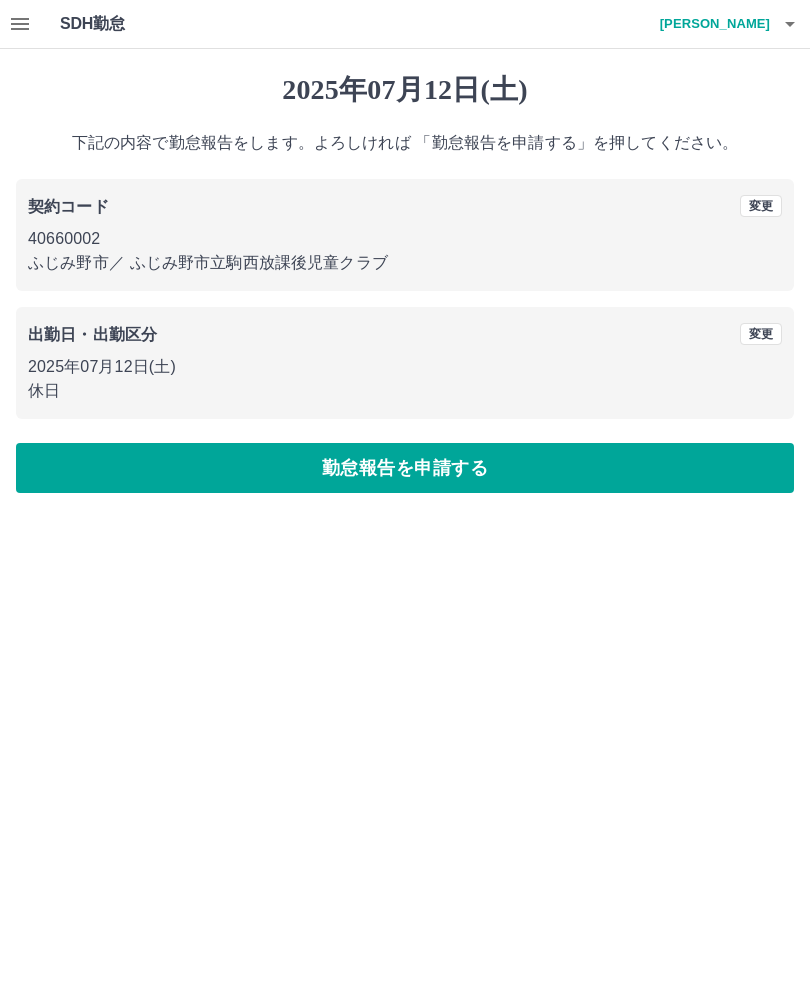 click on "勤怠報告を申請する" at bounding box center [405, 468] 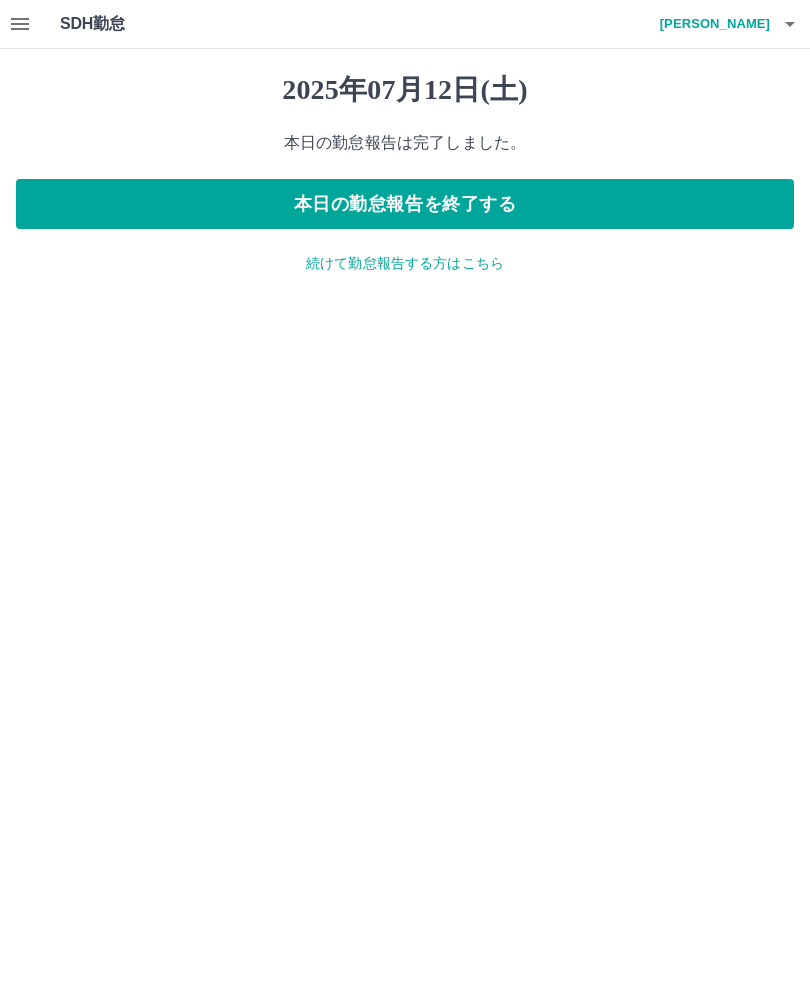 click on "続けて勤怠報告する方はこちら" at bounding box center (405, 263) 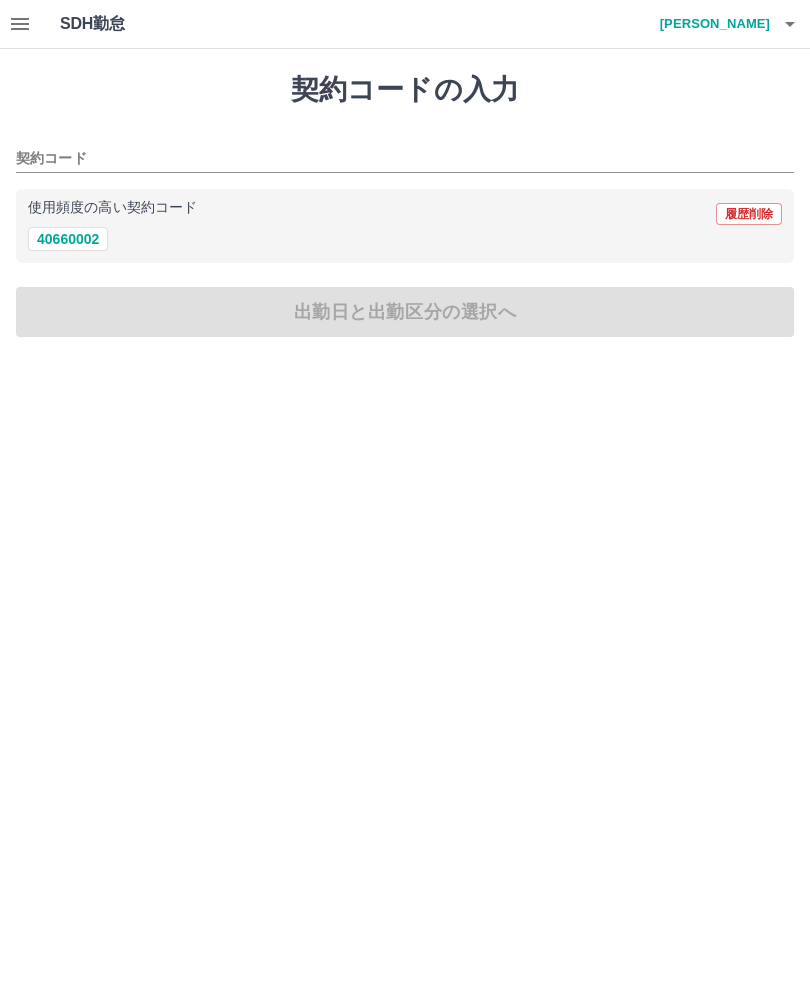 click on "40660002" at bounding box center (68, 239) 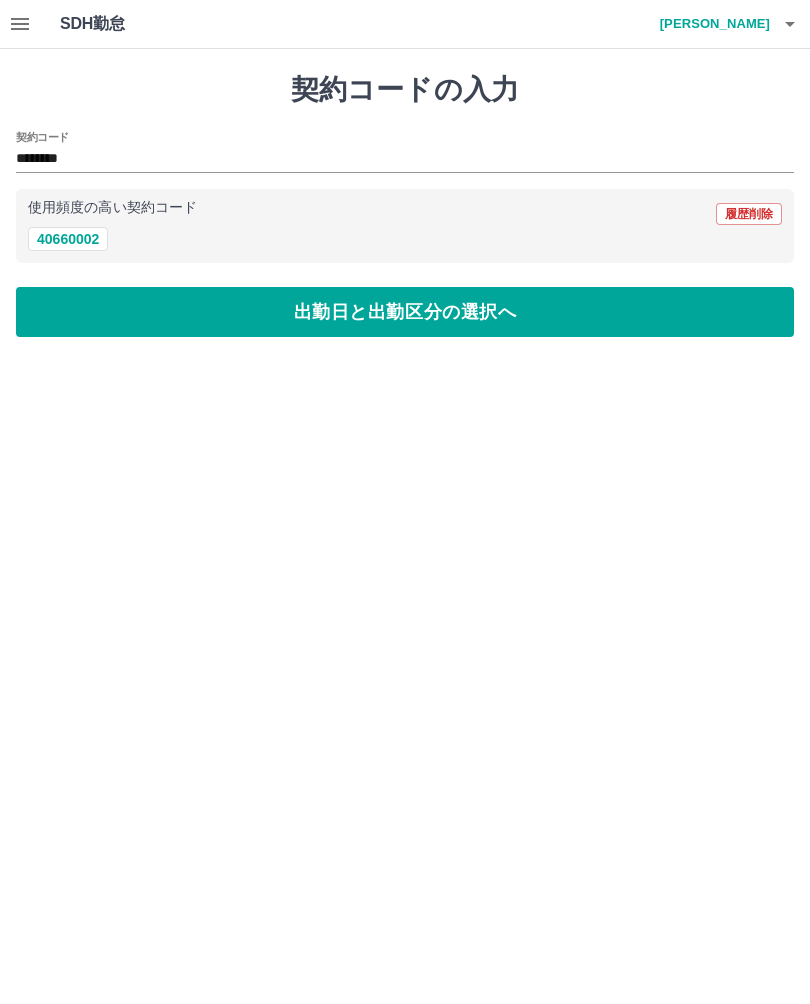 click on "出勤日と出勤区分の選択へ" at bounding box center (405, 312) 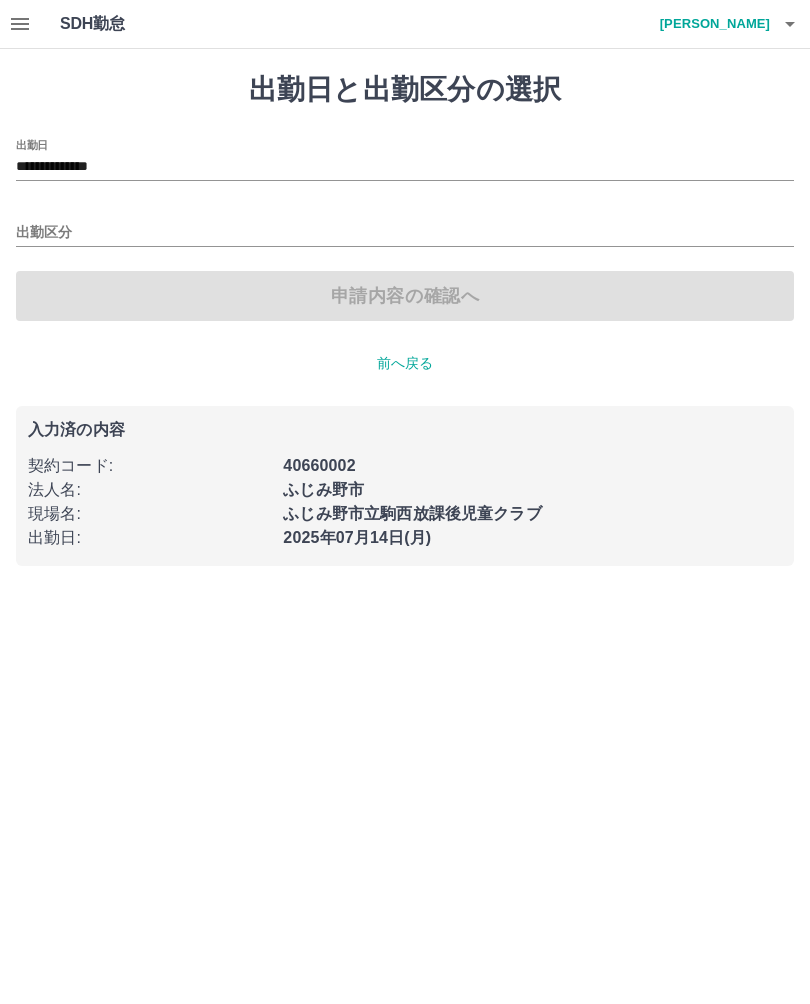 click on "**********" at bounding box center [405, 167] 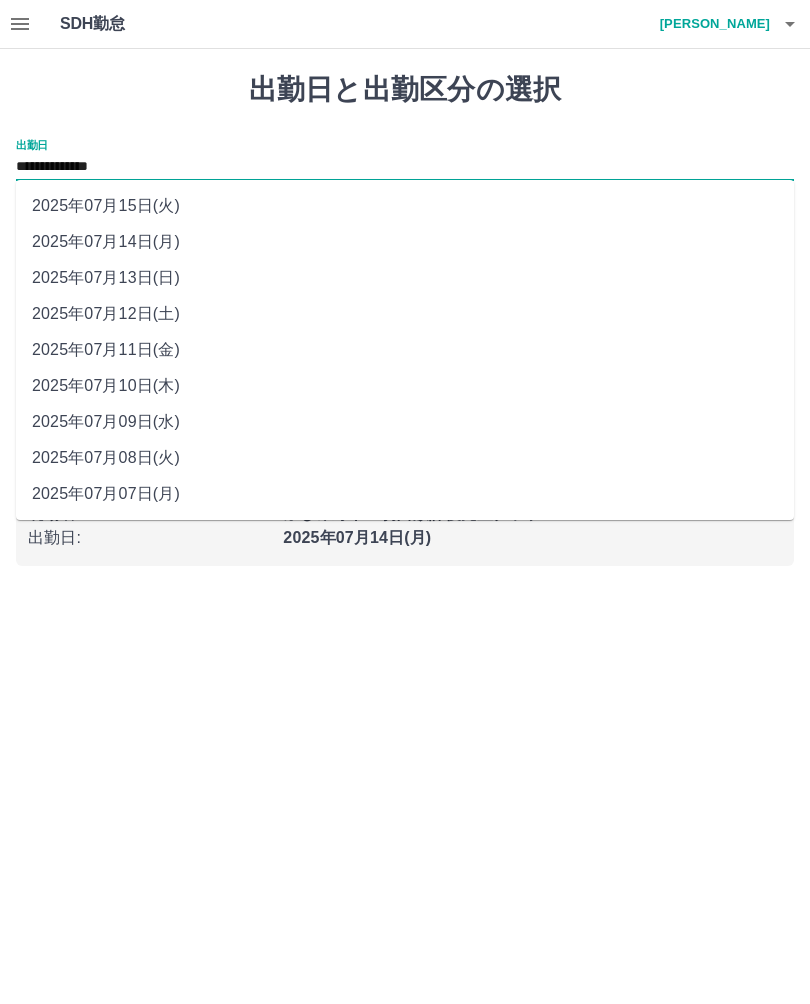 click on "2025年07月13日(日)" at bounding box center (405, 278) 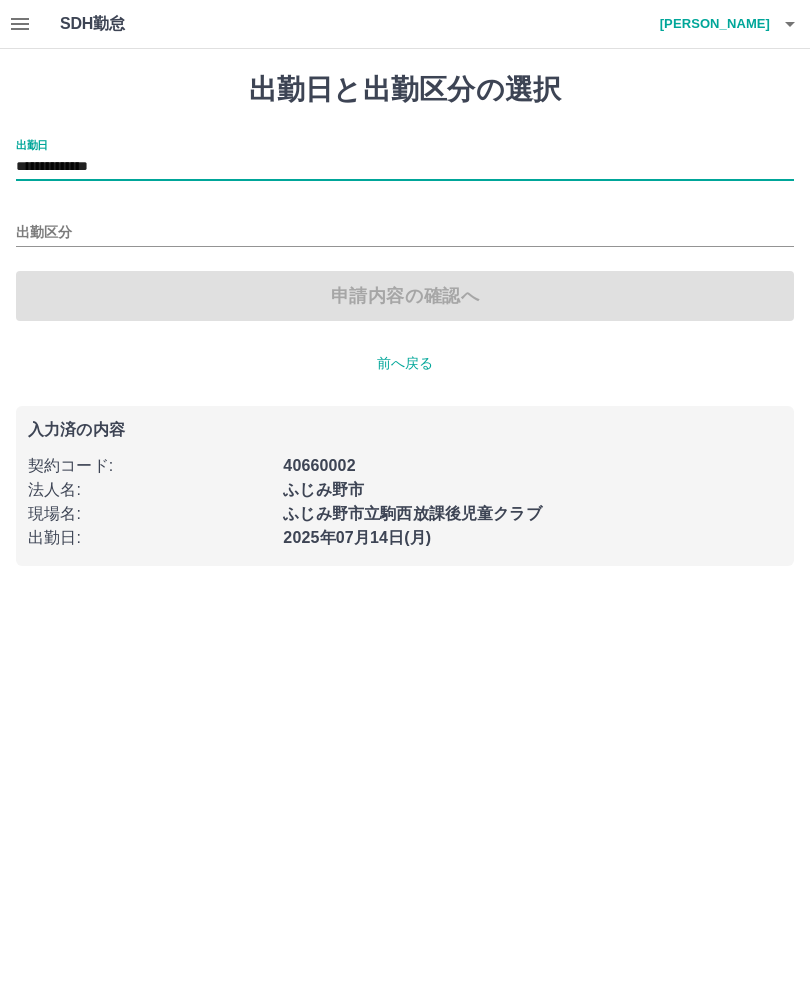 click on "出勤区分" at bounding box center [405, 233] 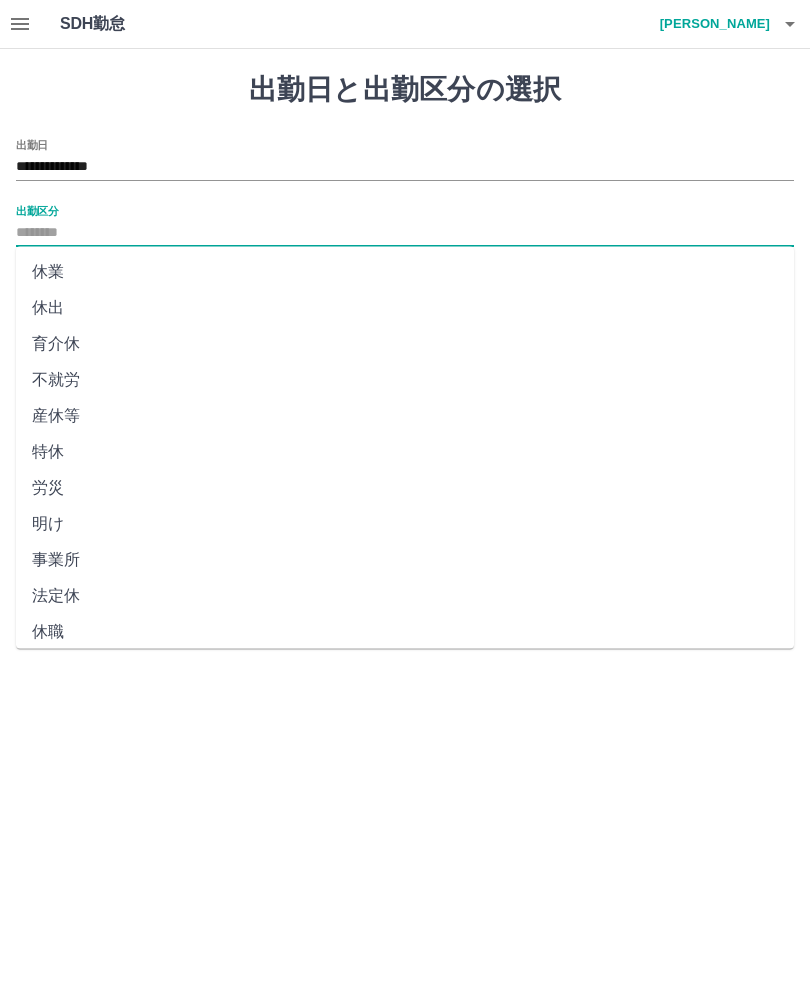 scroll, scrollTop: 249, scrollLeft: 0, axis: vertical 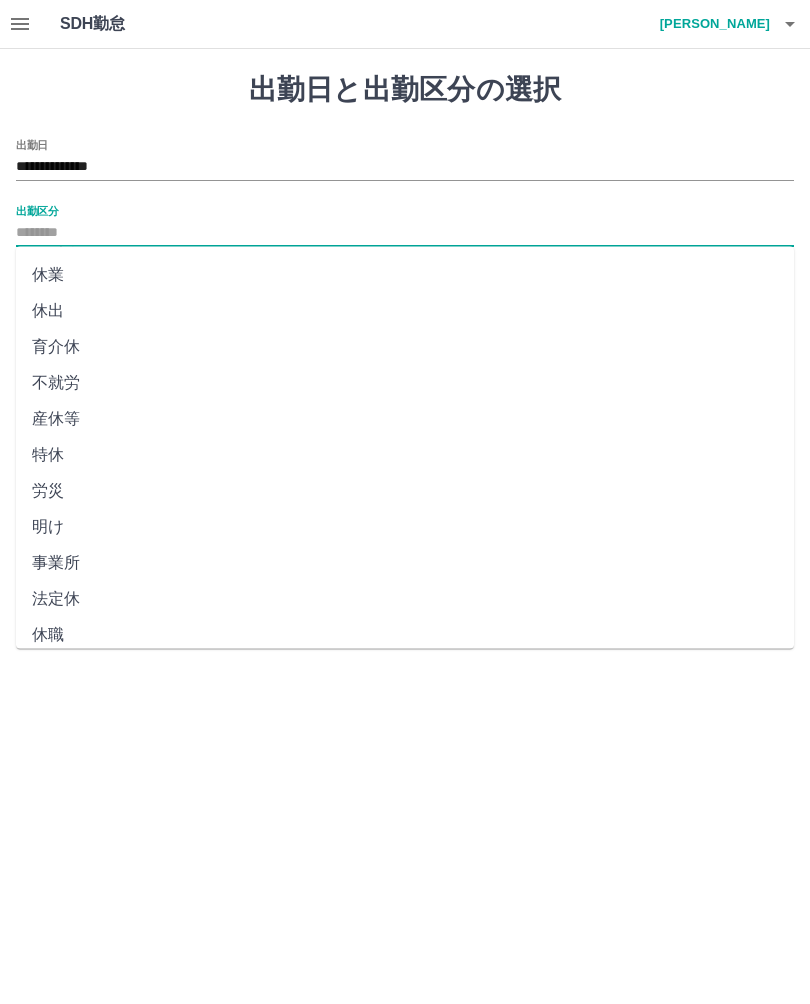click on "法定休" at bounding box center (405, 600) 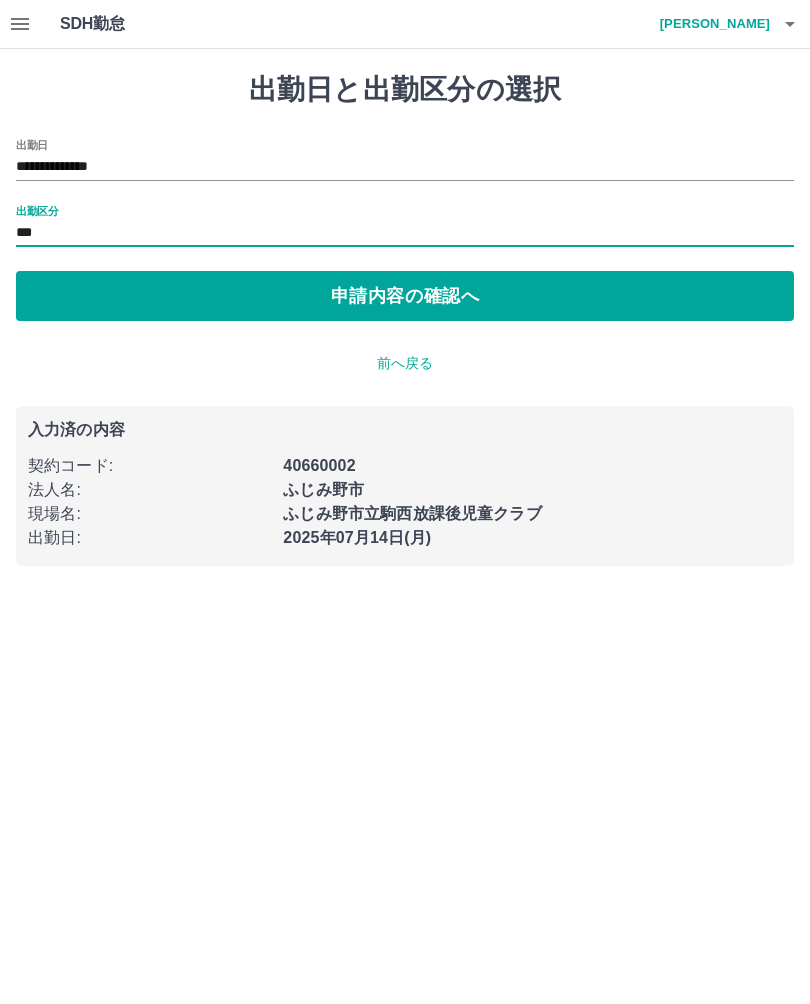 click on "申請内容の確認へ" at bounding box center (405, 296) 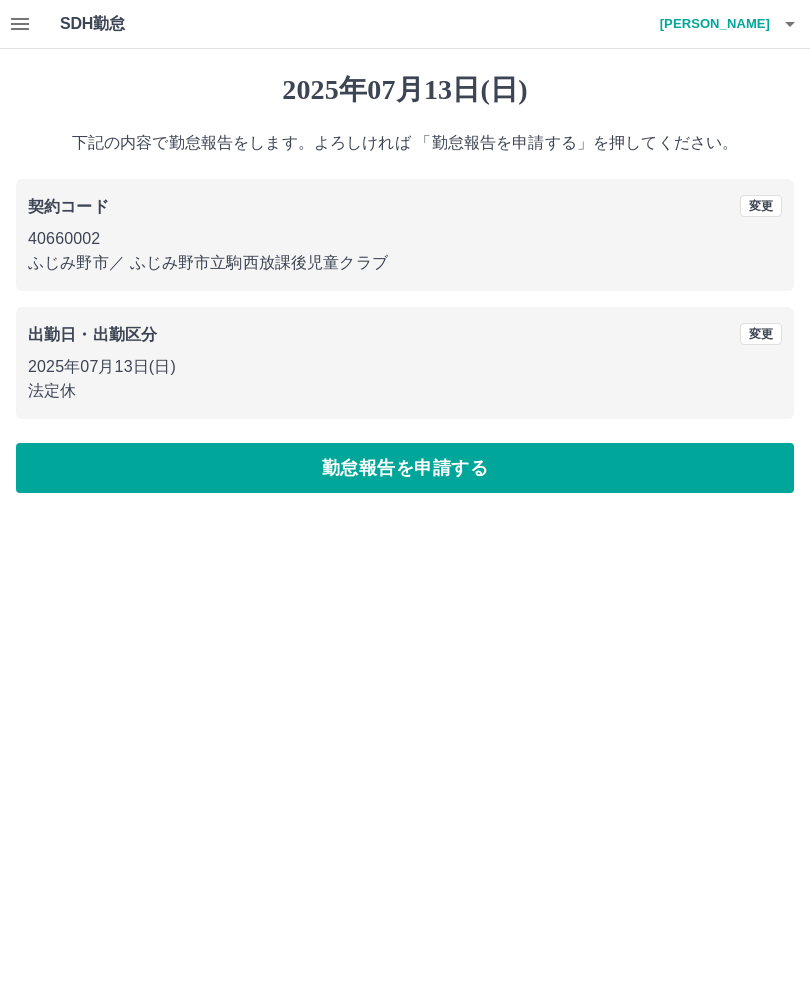 click on "勤怠報告を申請する" at bounding box center (405, 468) 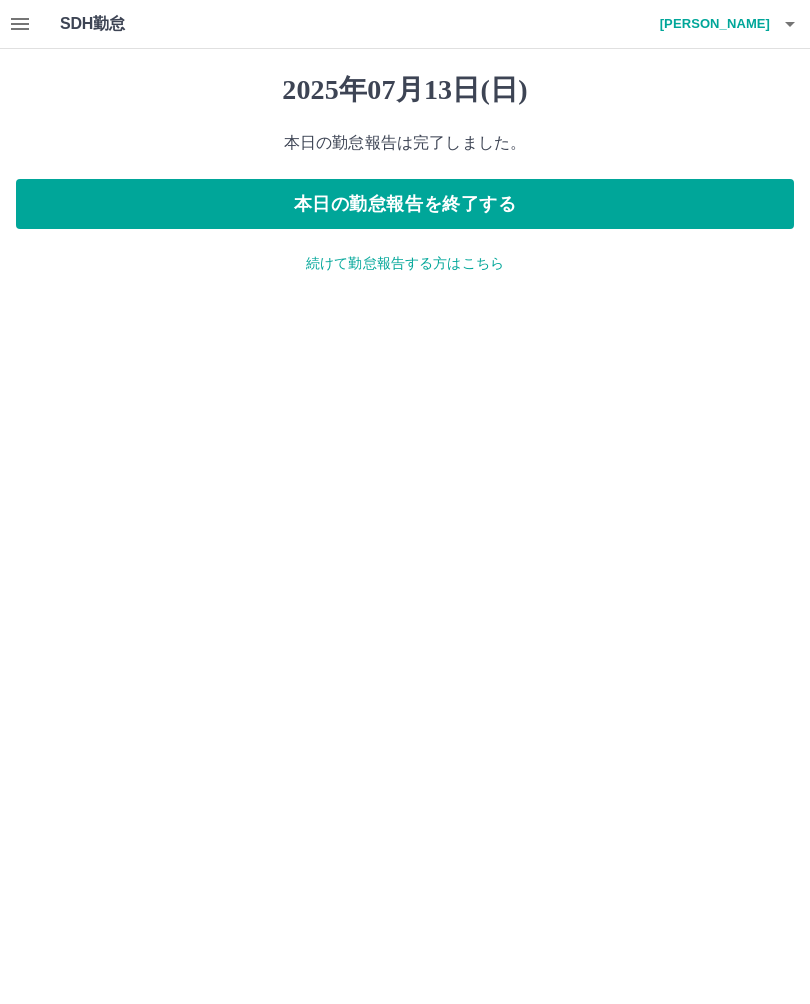 click on "続けて勤怠報告する方はこちら" at bounding box center (405, 263) 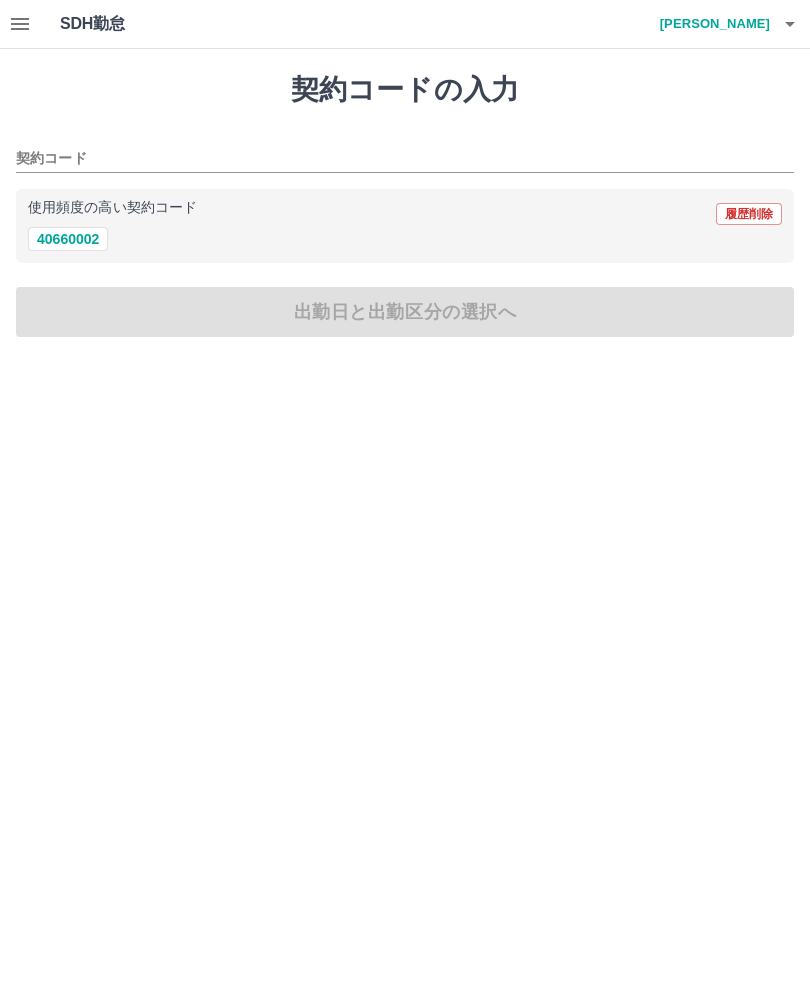 click on "40660002" at bounding box center [68, 239] 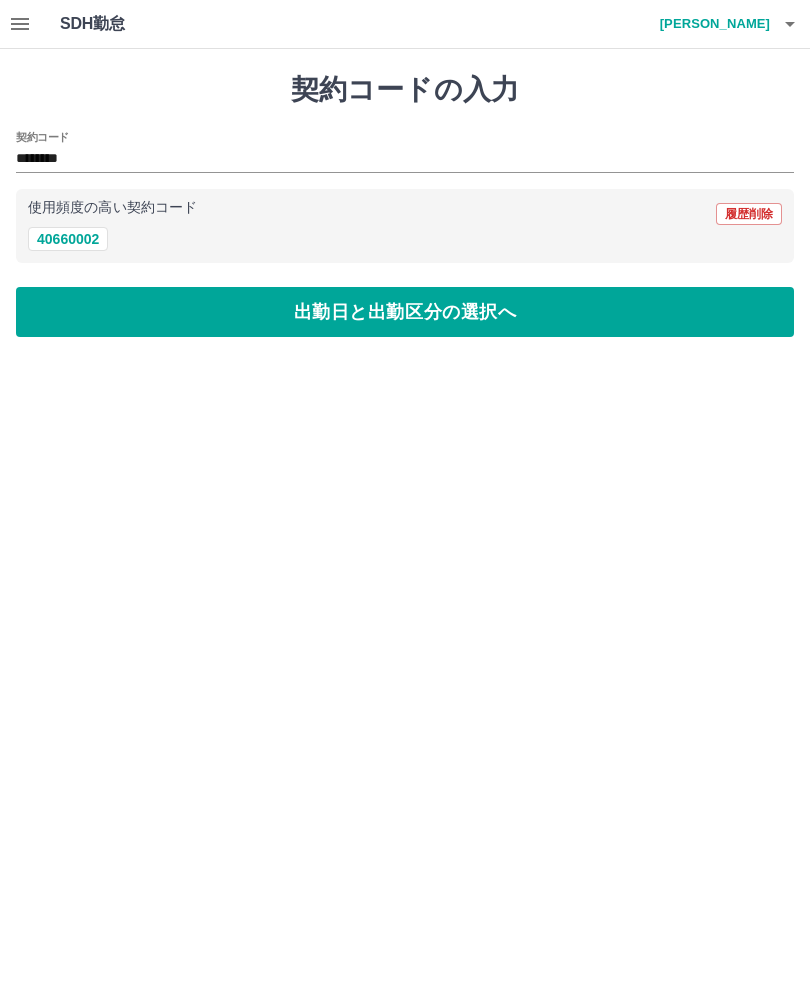 click on "出勤日と出勤区分の選択へ" at bounding box center [405, 312] 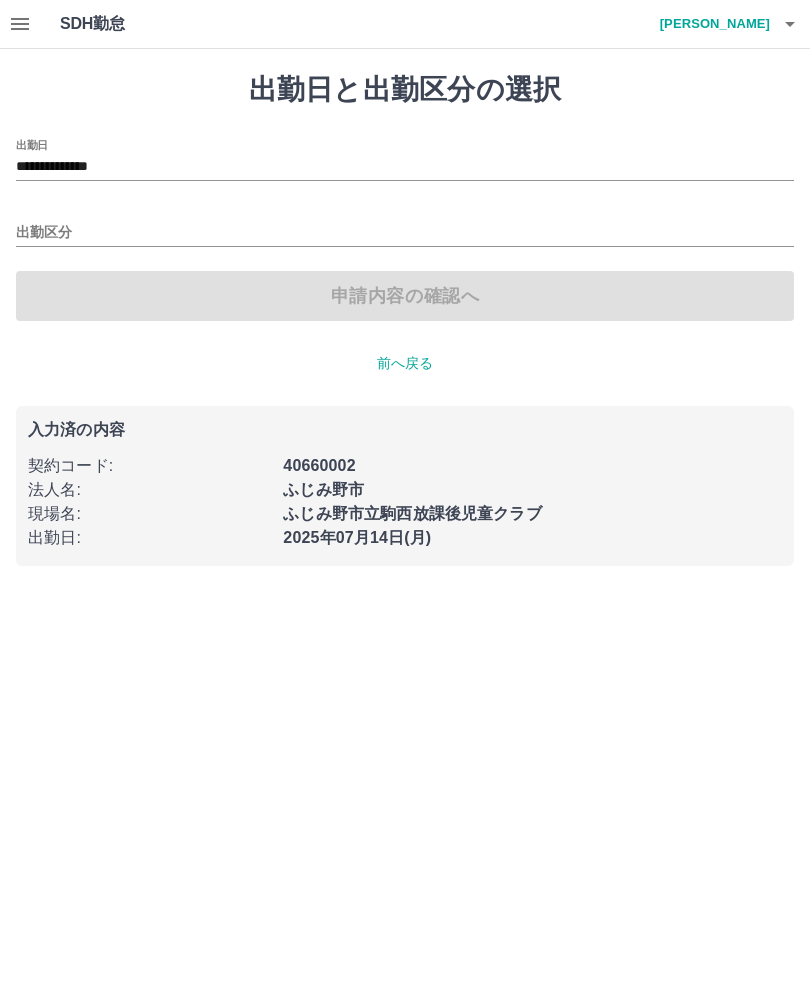 click on "**********" at bounding box center [405, 167] 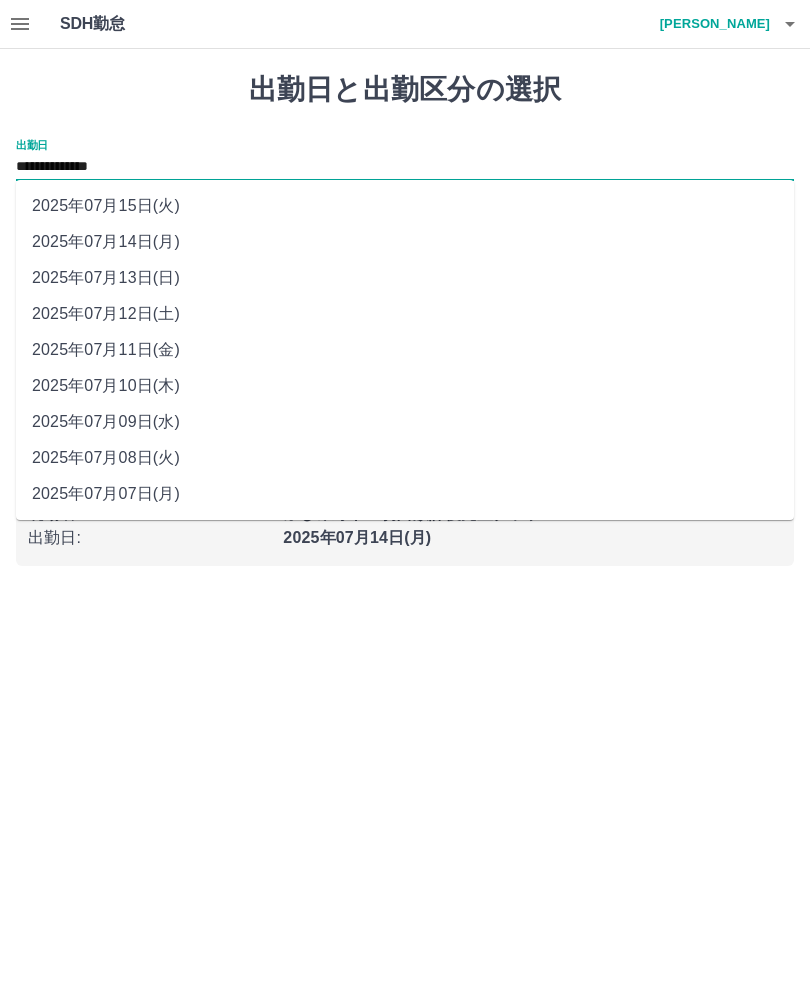 click on "**********" at bounding box center (405, 167) 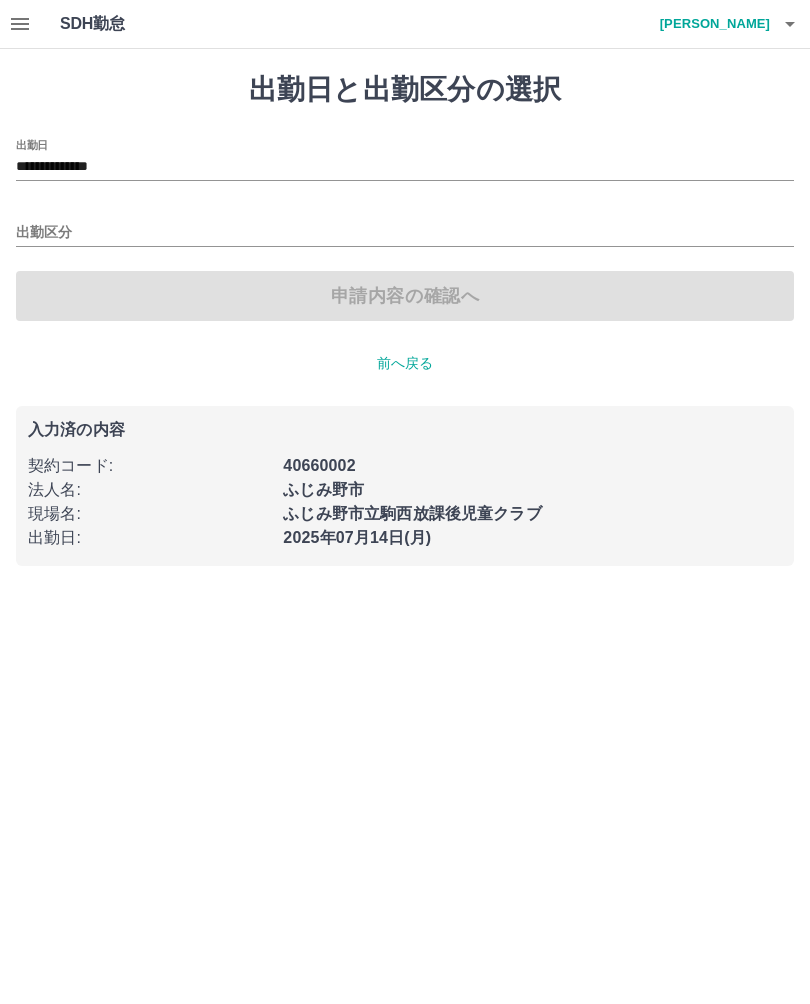 click on "出勤区分" at bounding box center [405, 233] 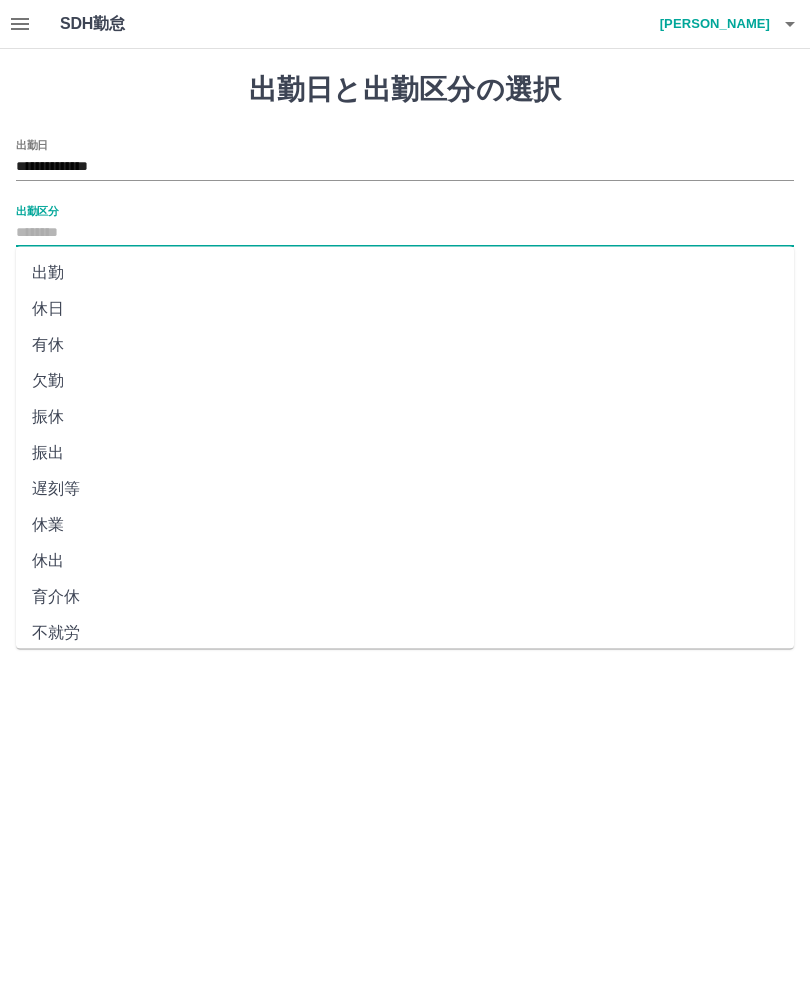 click on "休日" at bounding box center [405, 309] 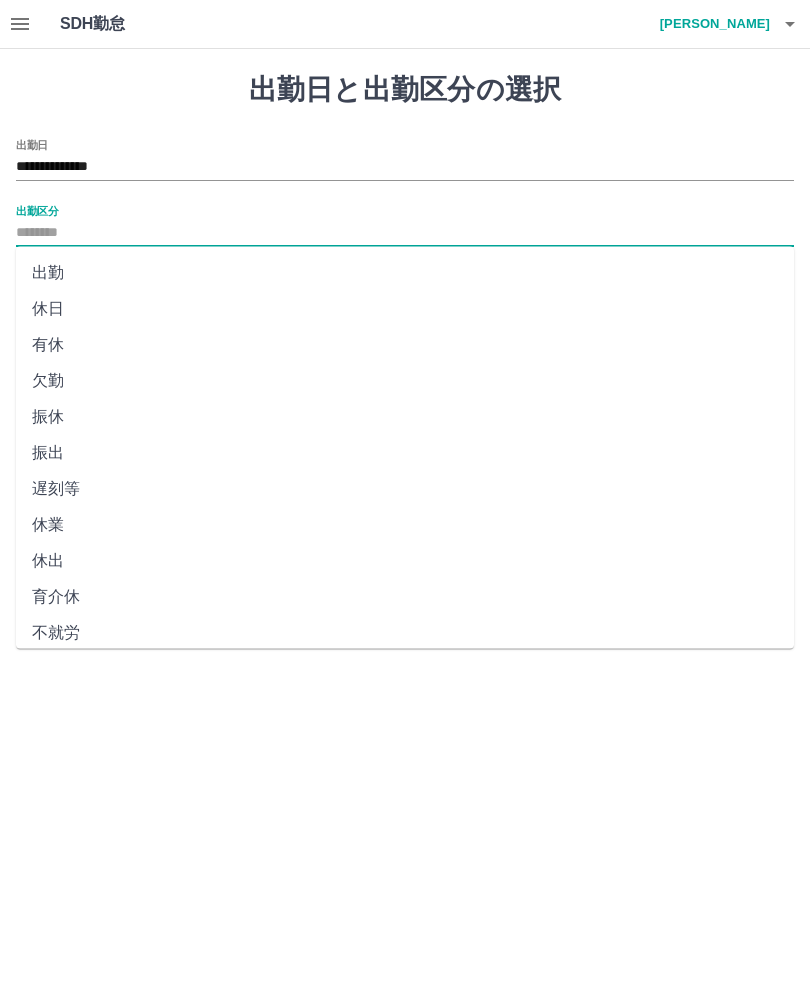 type on "**" 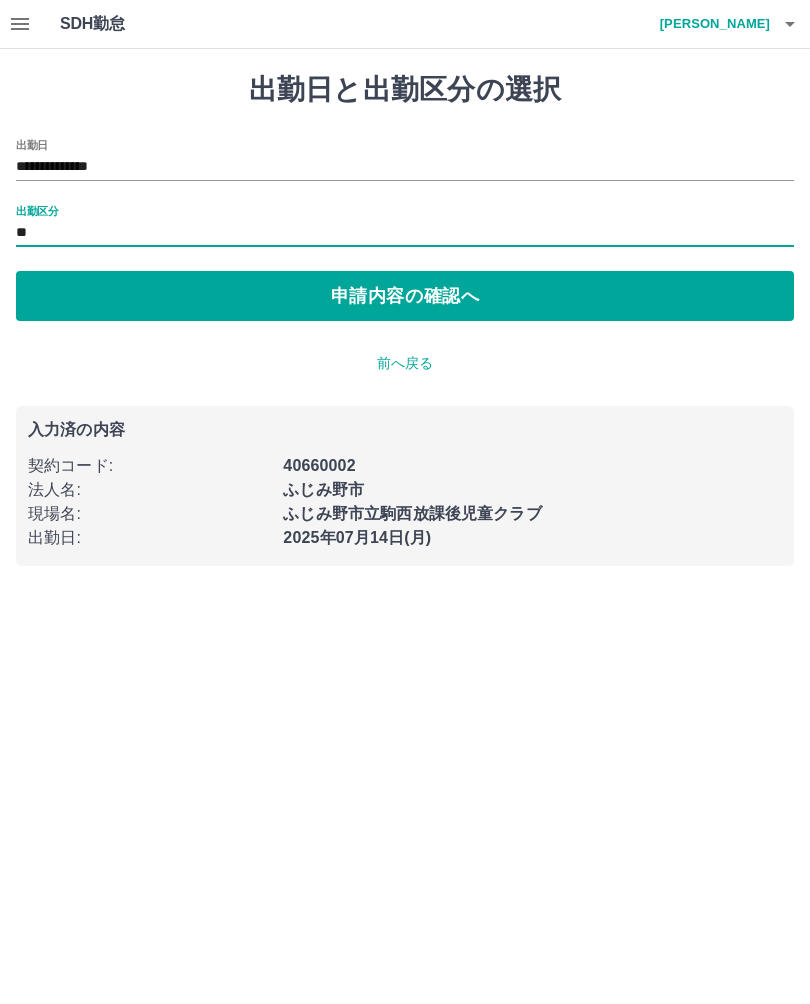 click on "申請内容の確認へ" at bounding box center [405, 296] 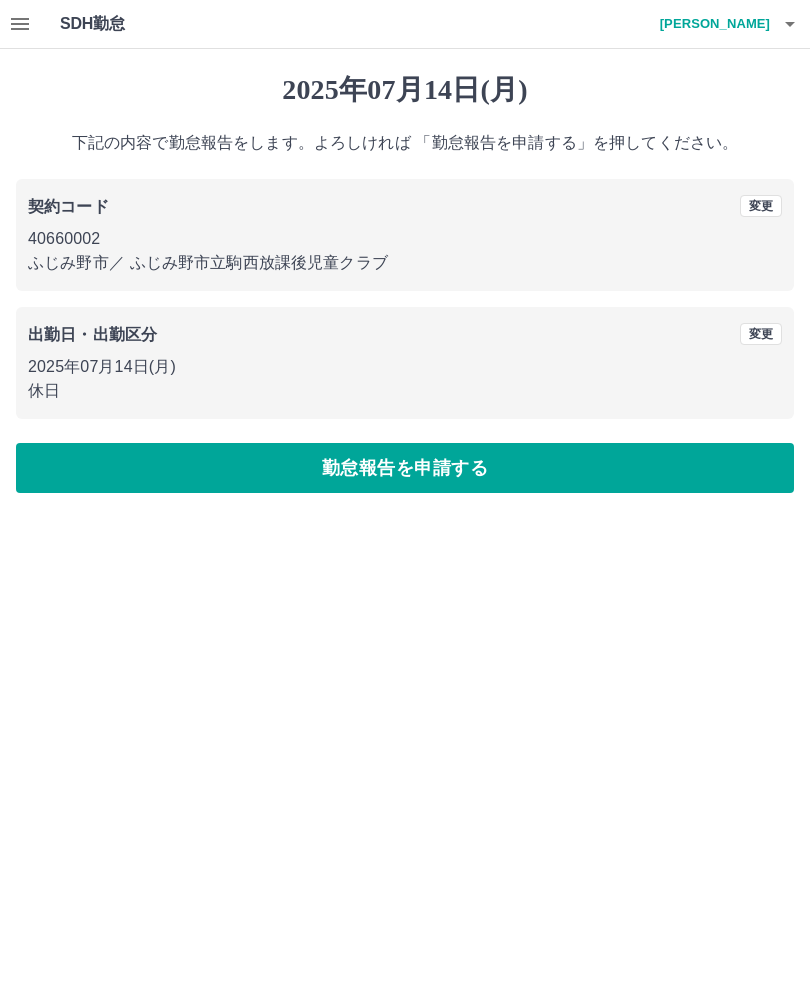 click on "勤怠報告を申請する" at bounding box center (405, 468) 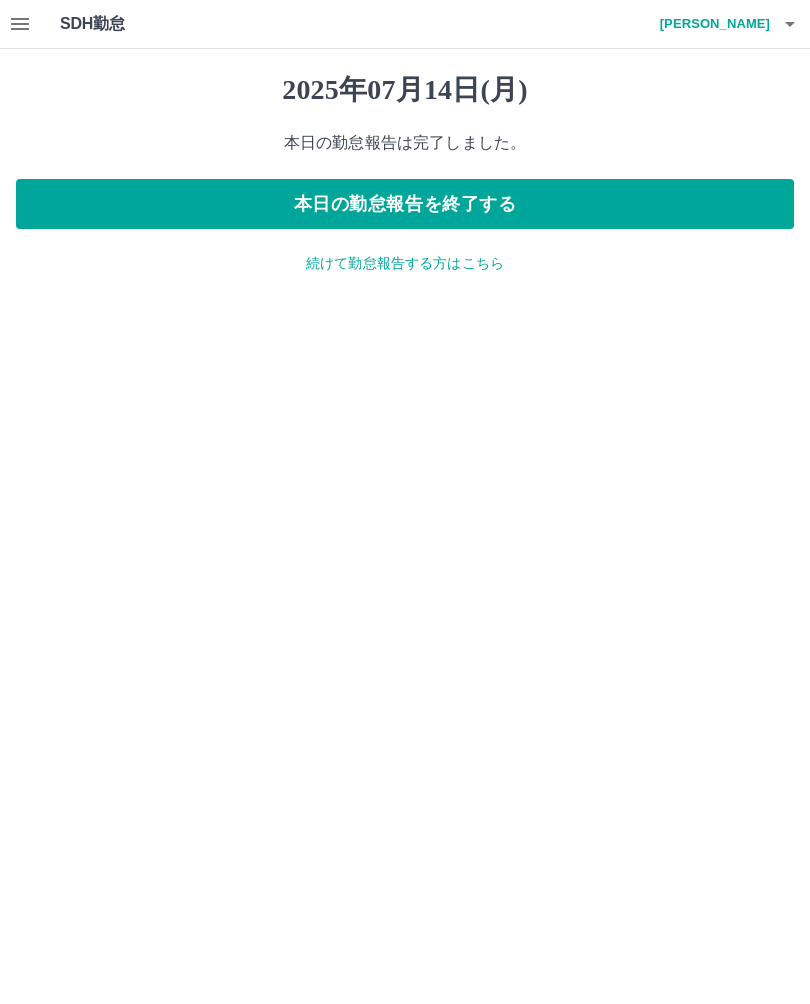 click on "続けて勤怠報告する方はこちら" at bounding box center (405, 263) 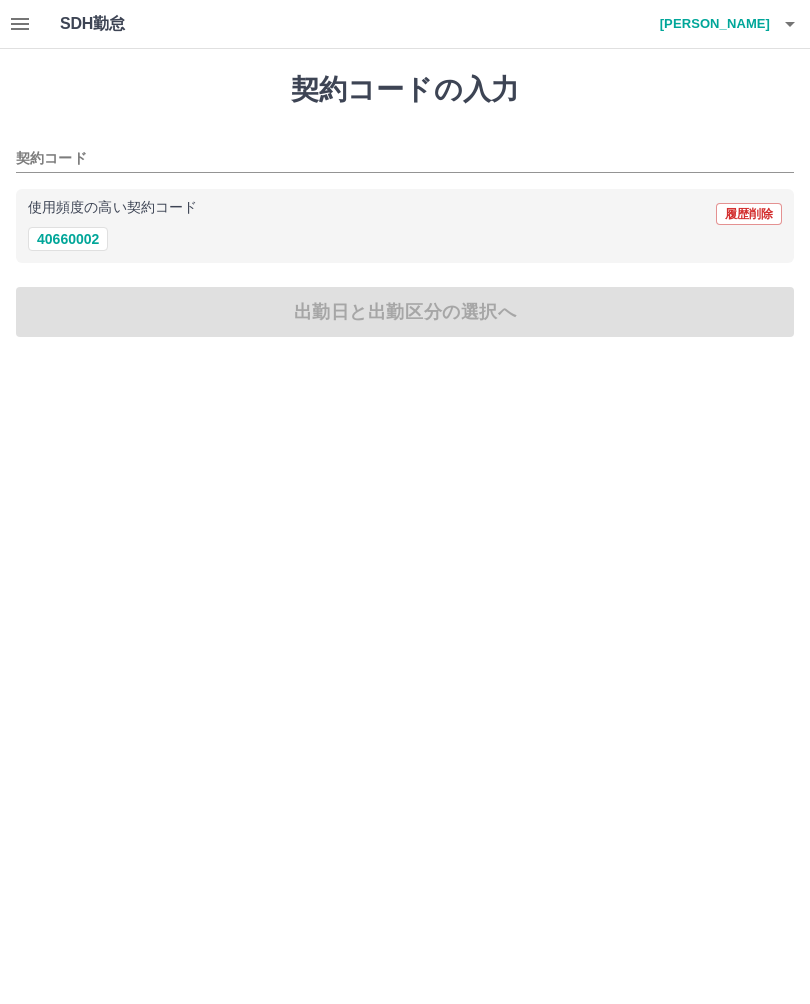 click on "40660002" at bounding box center [68, 239] 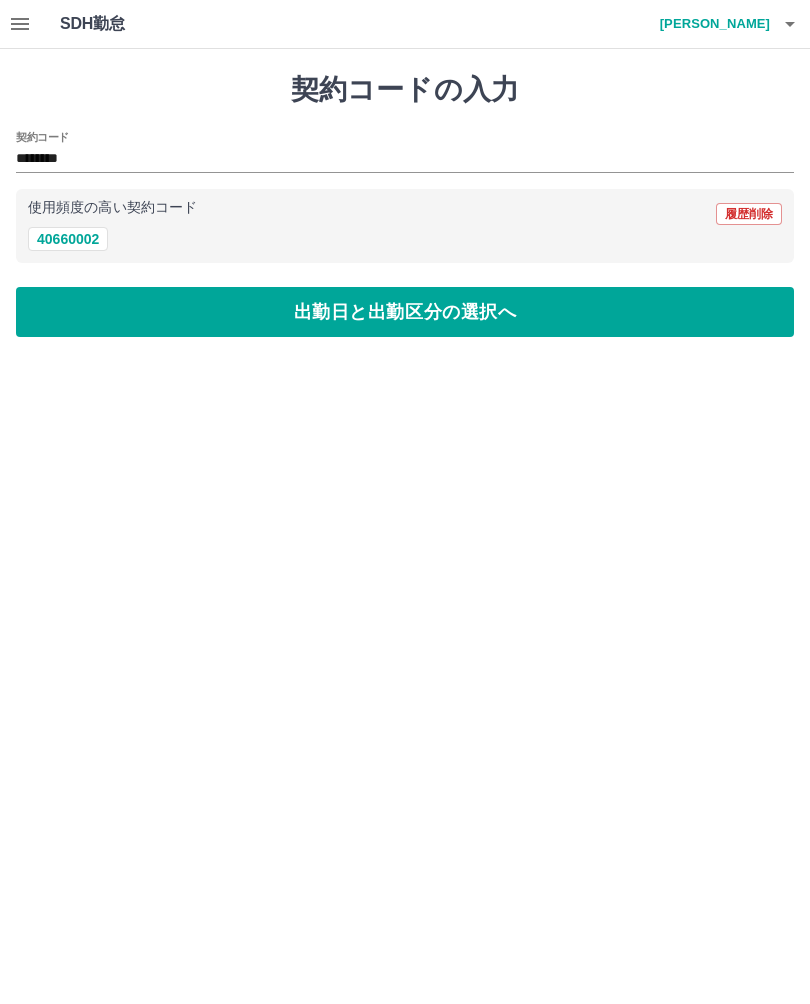 click on "出勤日と出勤区分の選択へ" at bounding box center (405, 312) 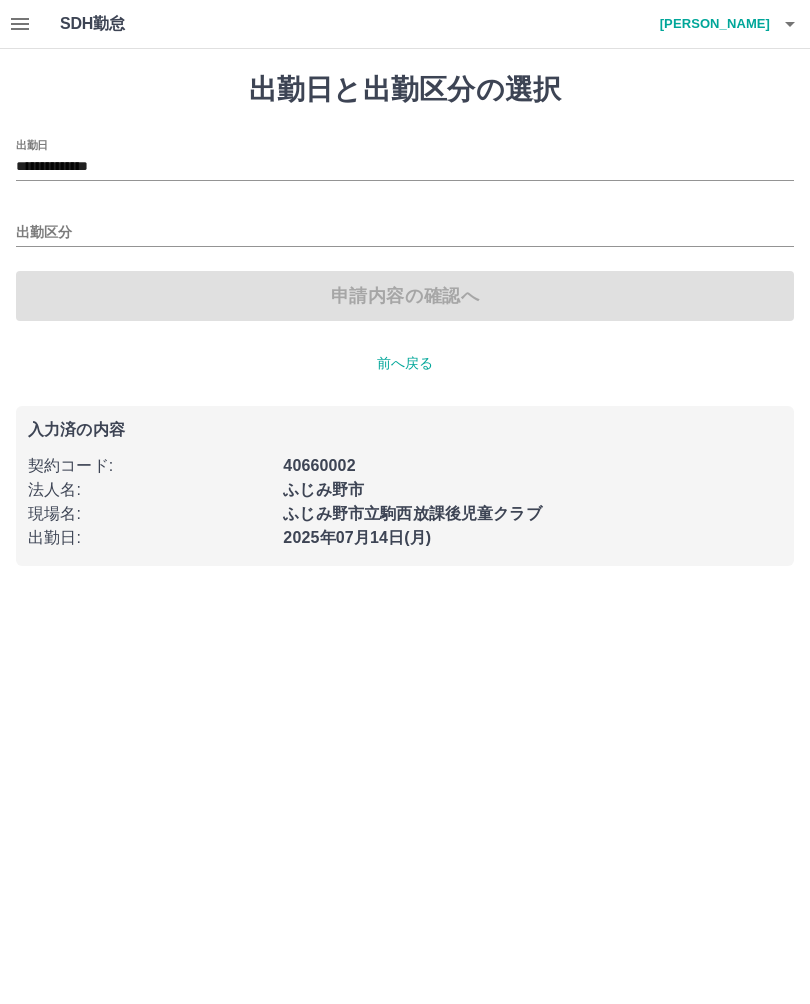 click on "**********" at bounding box center [405, 167] 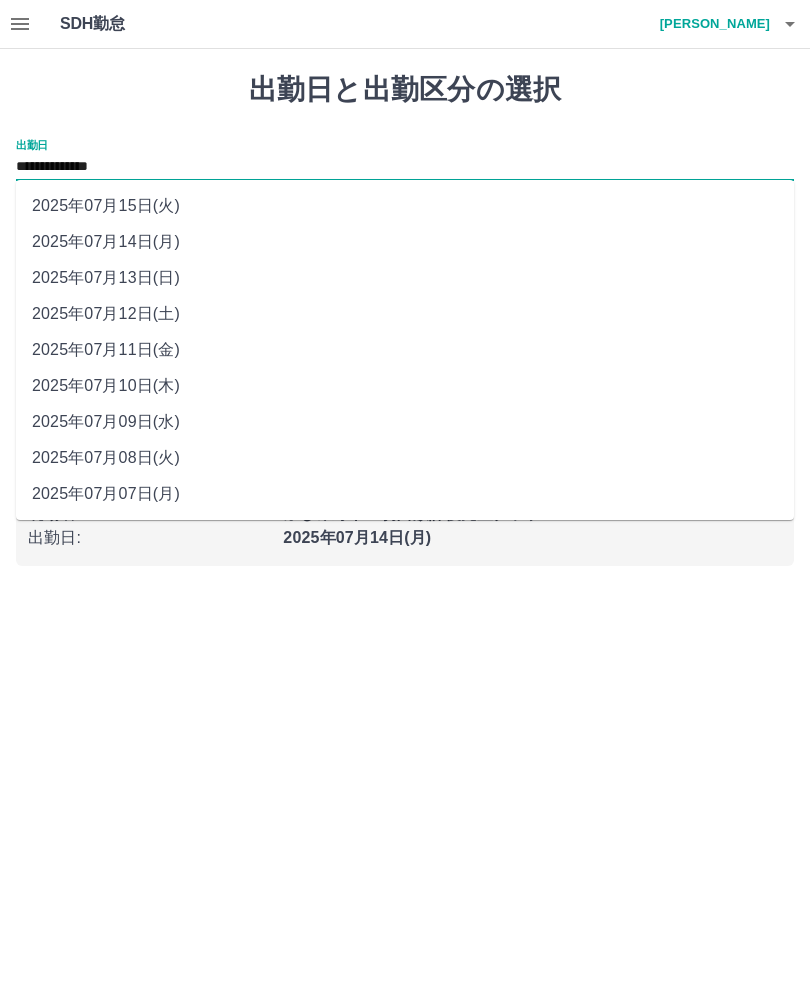 click on "2025年07月15日(火)" at bounding box center [405, 206] 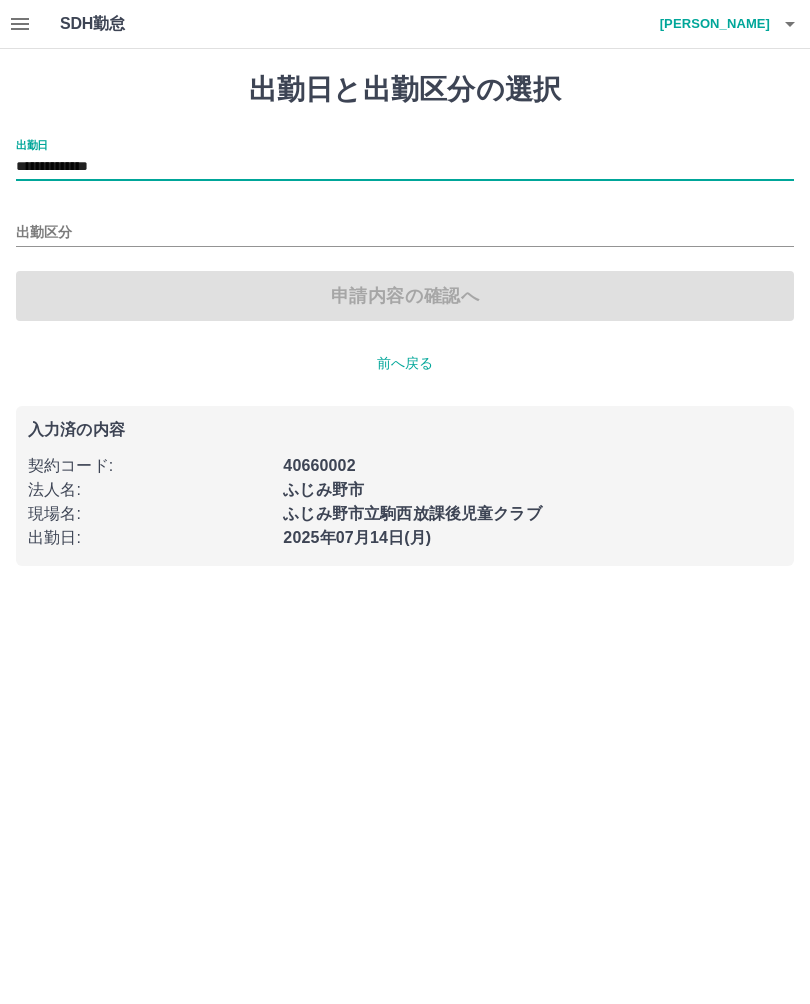 click on "**********" at bounding box center [405, 167] 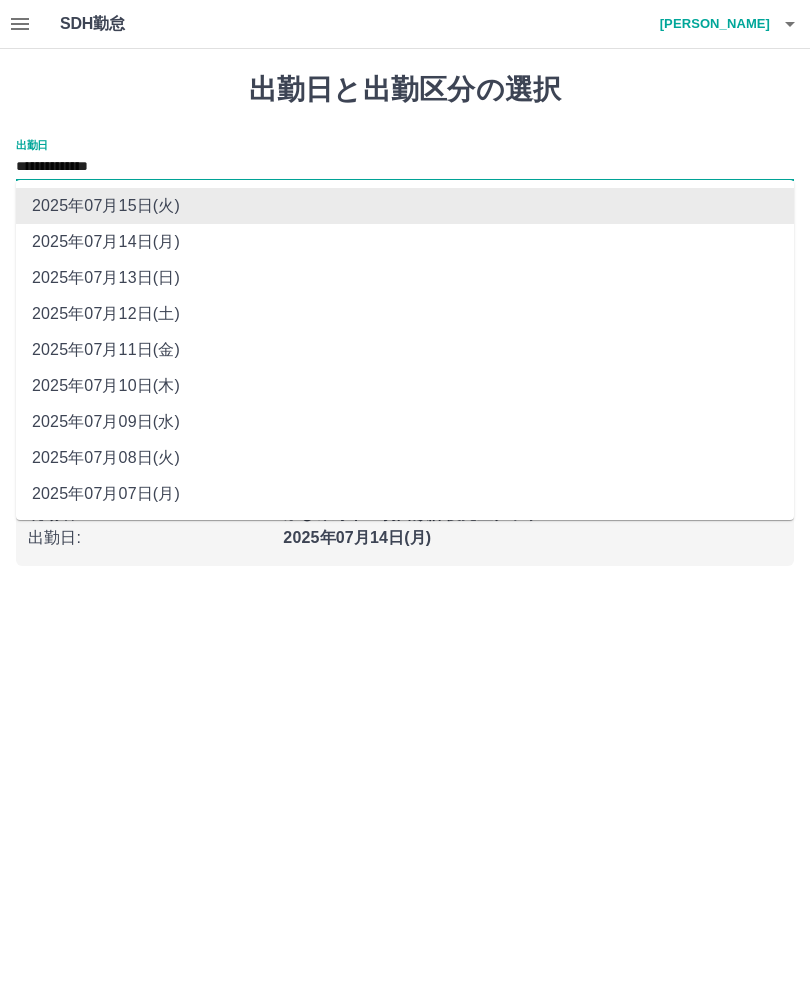 click on "**********" at bounding box center [405, 167] 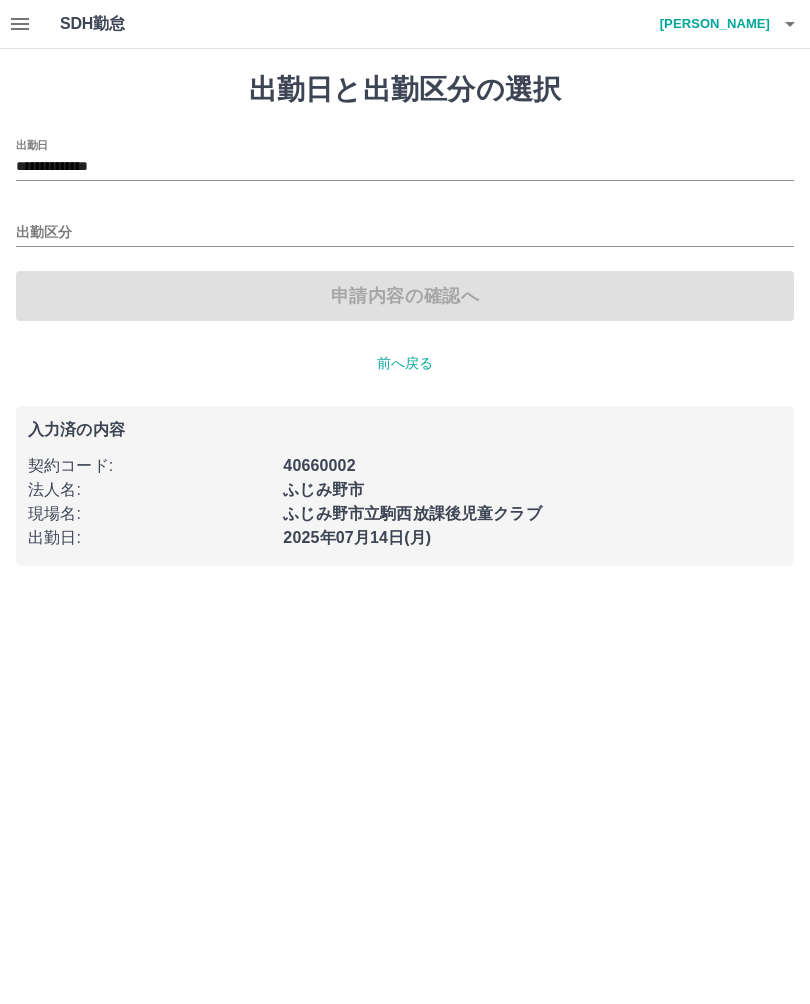 click on "出勤区分" at bounding box center [405, 233] 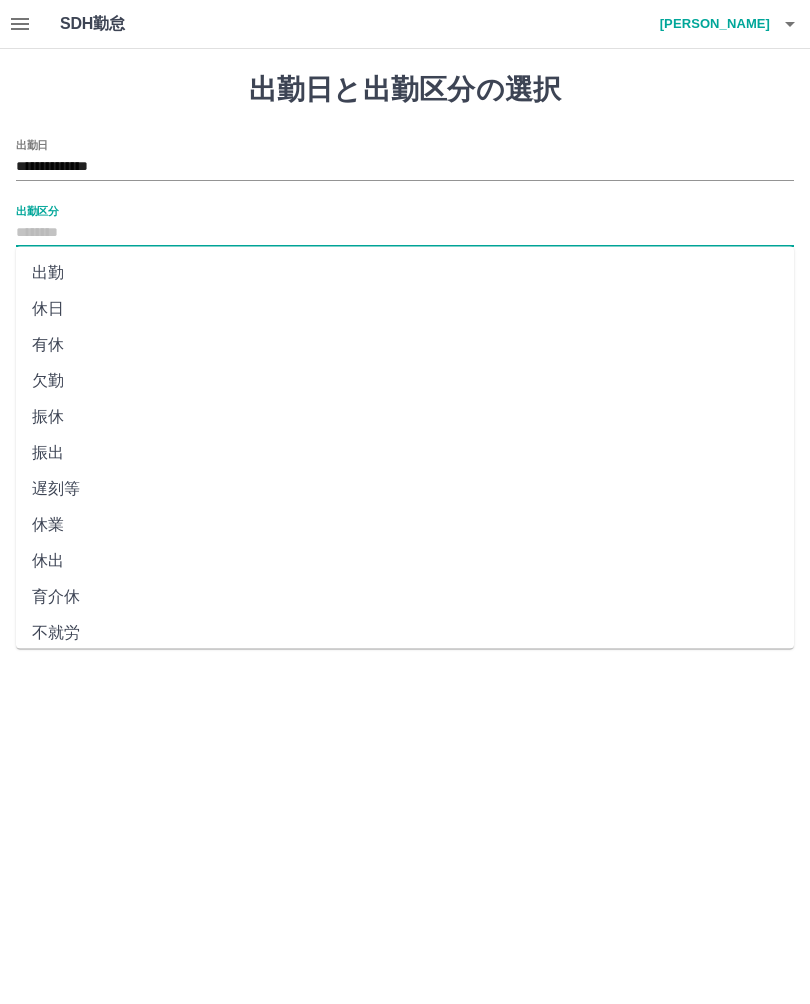 click on "休日" at bounding box center [405, 309] 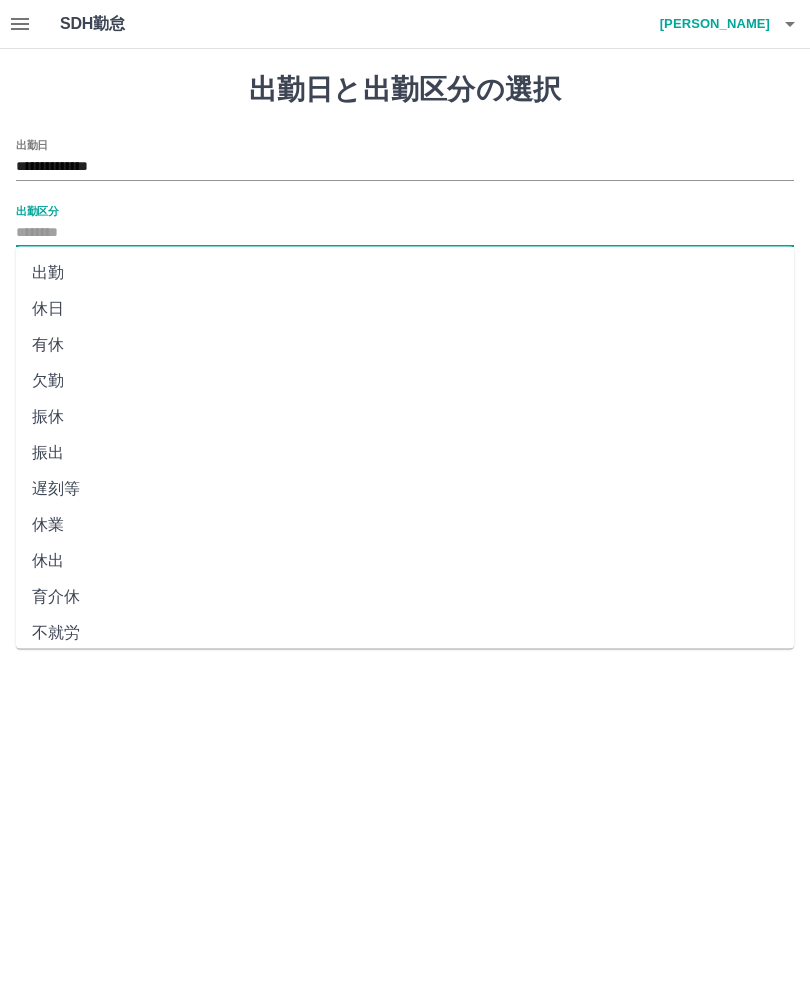 type on "**" 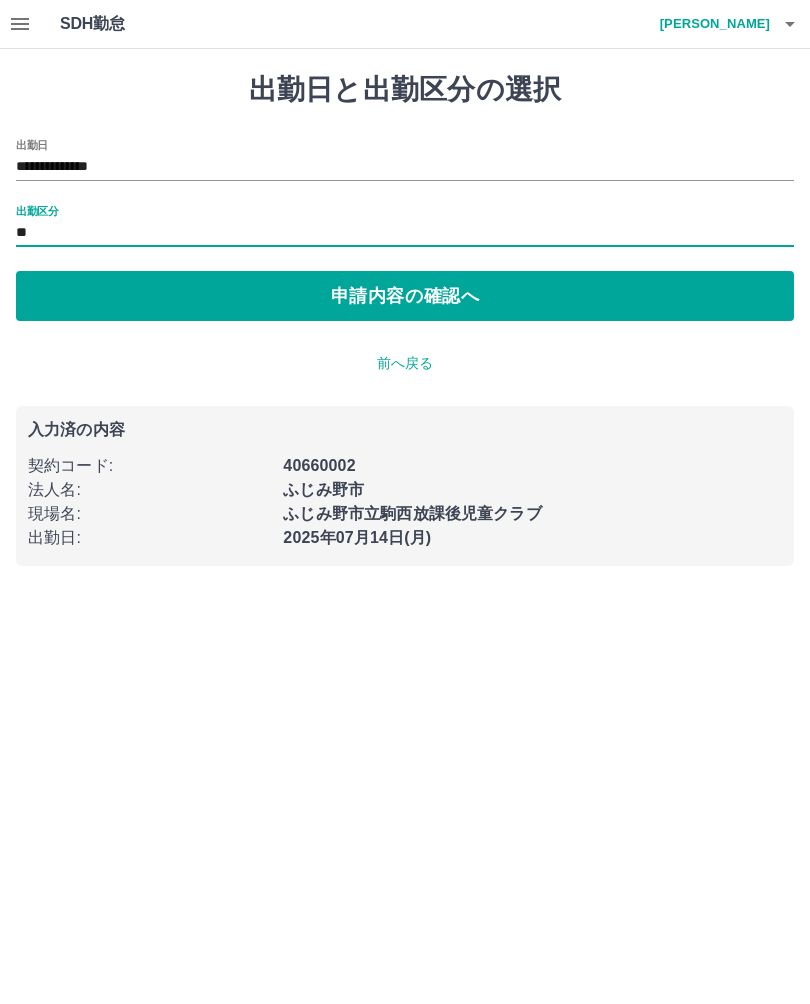 click on "申請内容の確認へ" at bounding box center [405, 296] 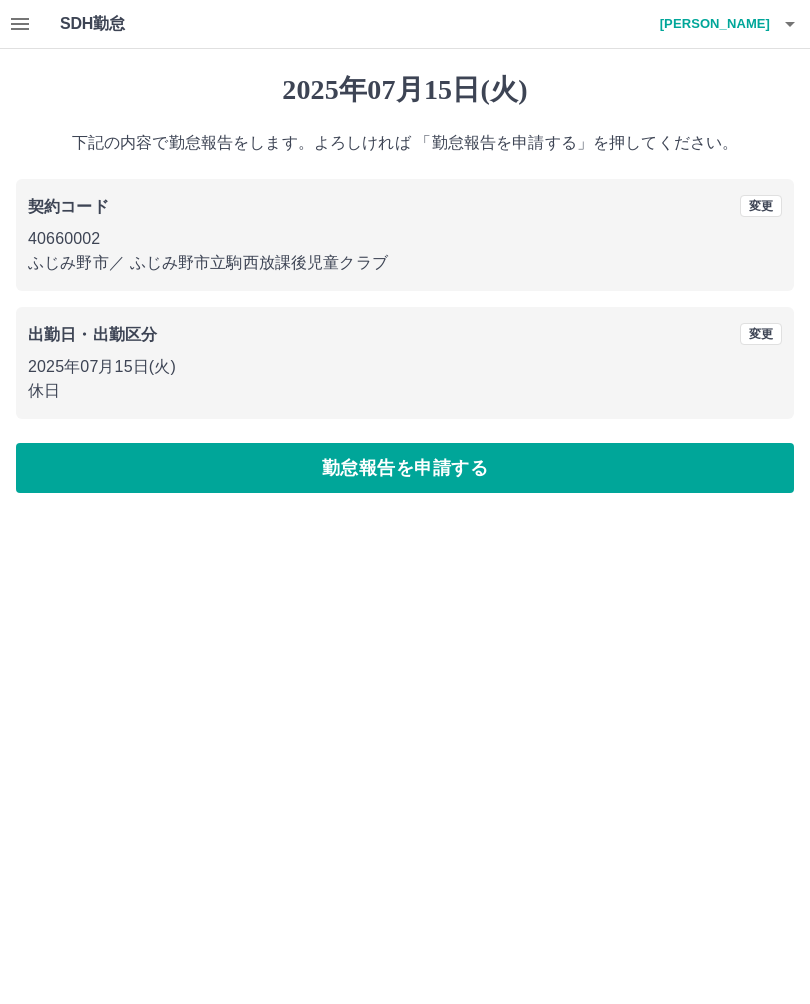 click on "勤怠報告を申請する" at bounding box center [405, 468] 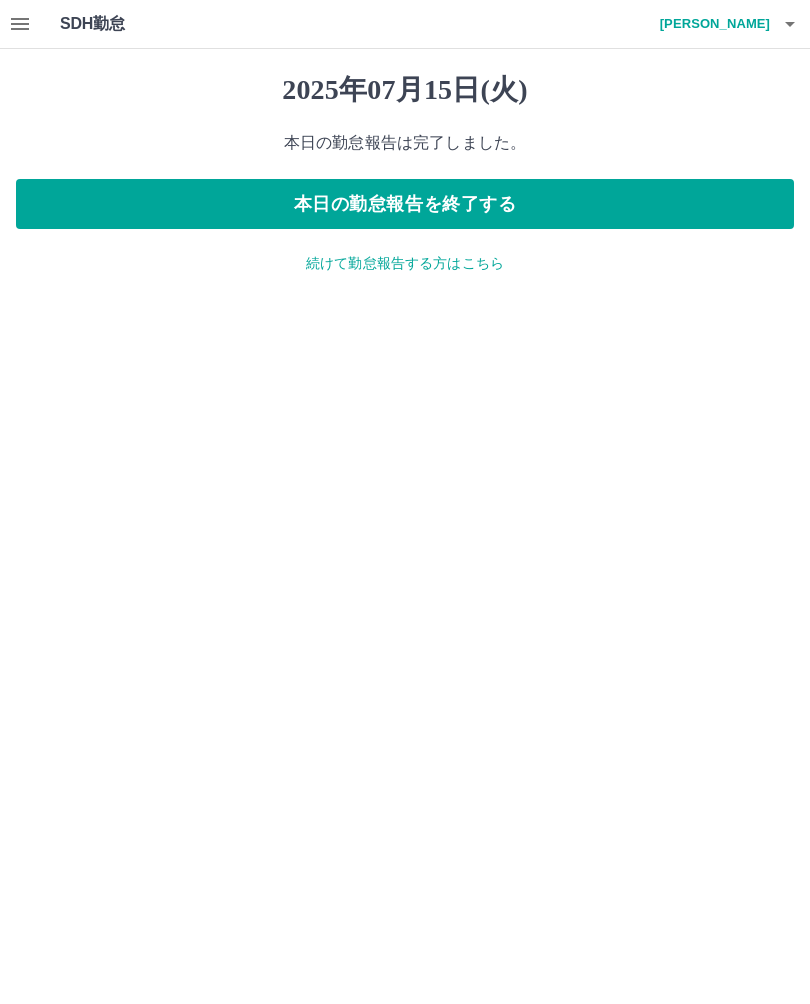 click on "本日の勤怠報告を終了する" at bounding box center (405, 204) 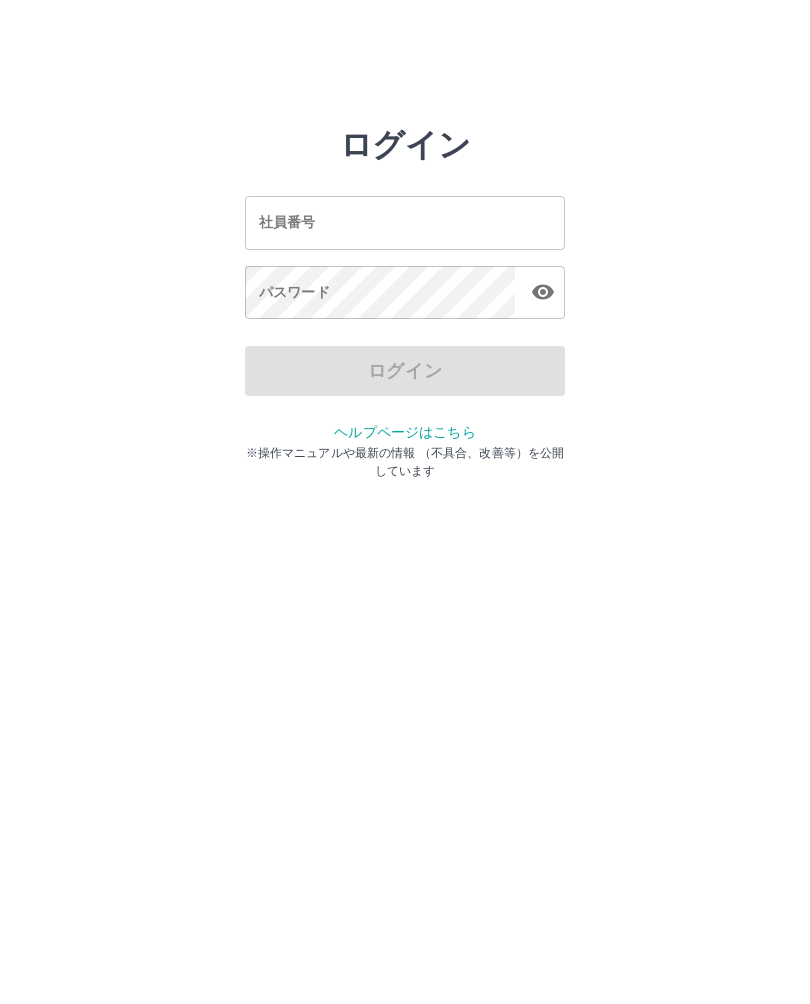 scroll, scrollTop: 0, scrollLeft: 0, axis: both 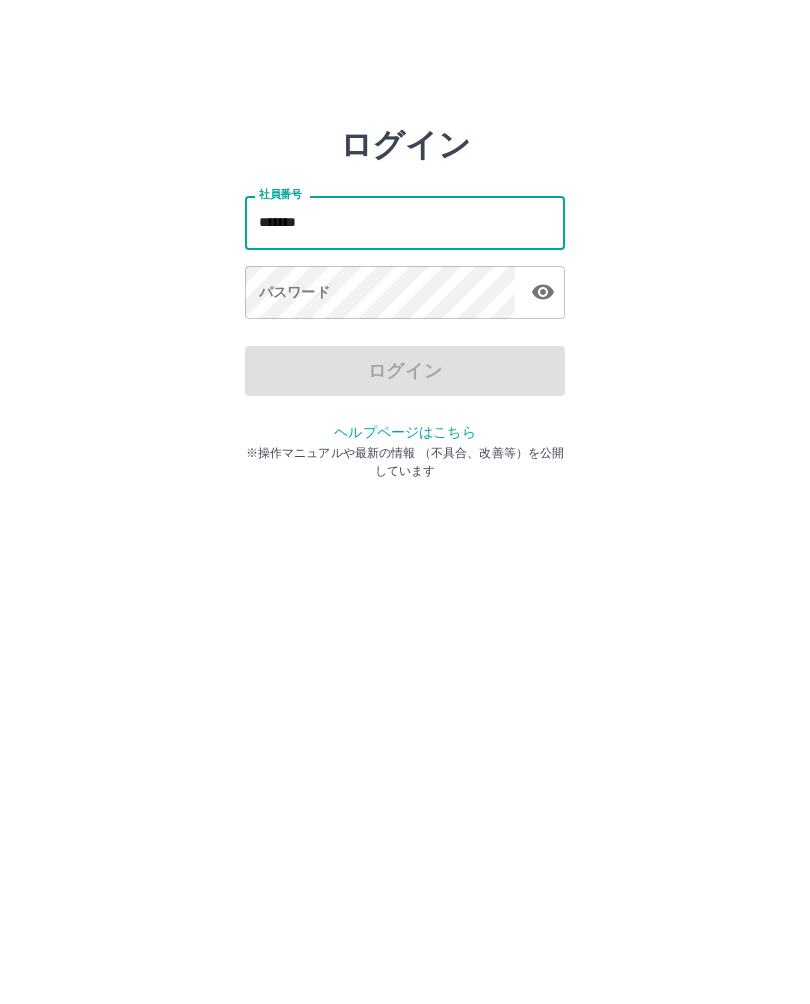 type on "*******" 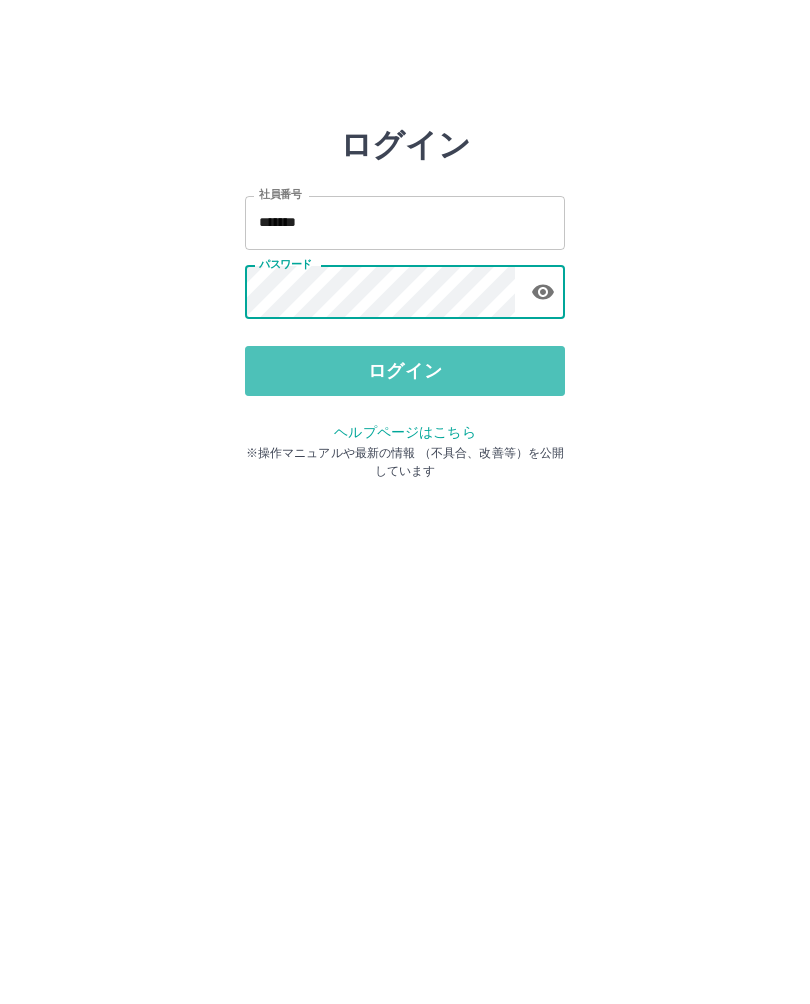 click on "ログイン" at bounding box center [405, 371] 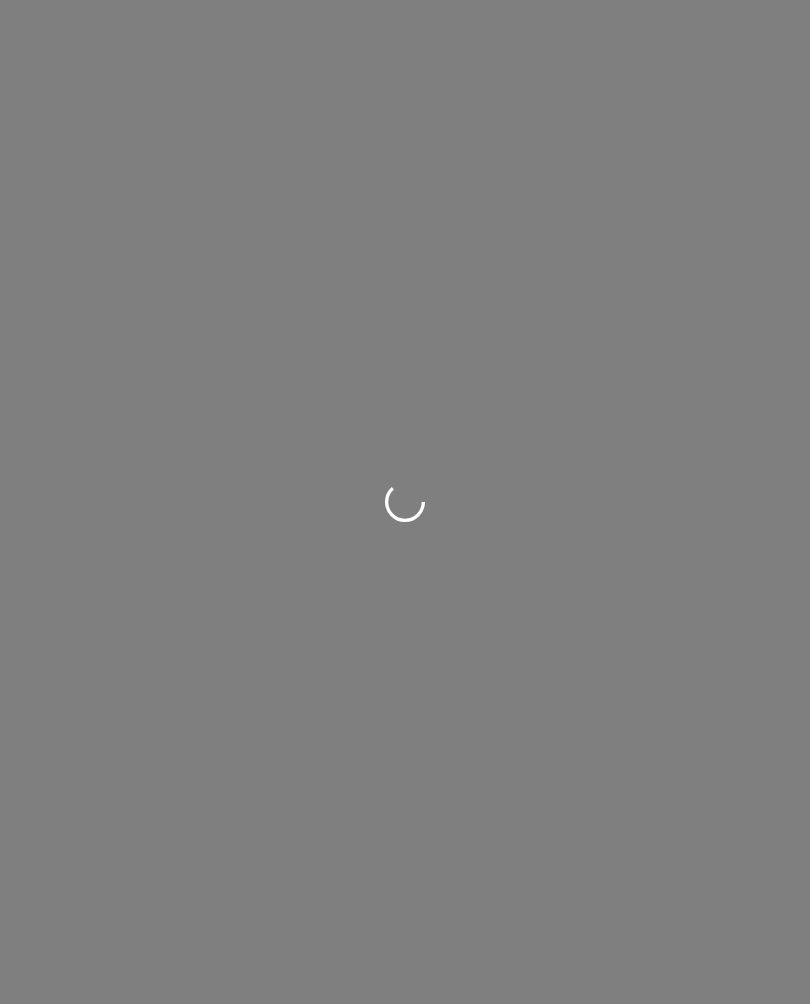 scroll, scrollTop: 0, scrollLeft: 0, axis: both 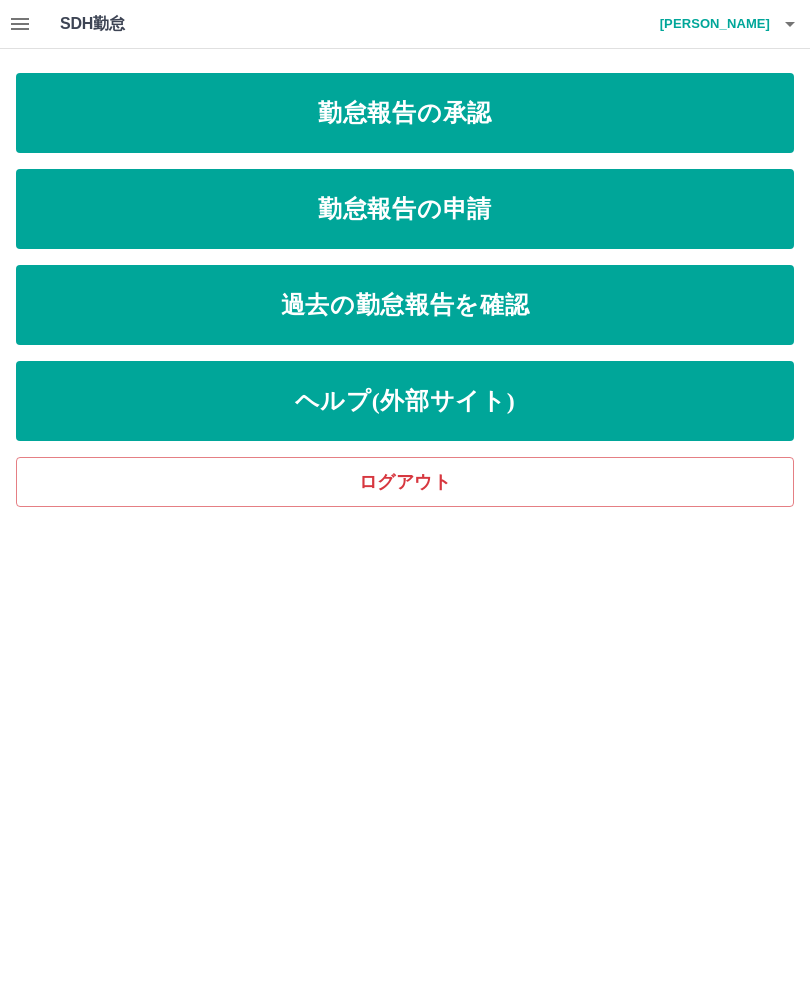 click on "勤怠報告の承認" at bounding box center (405, 113) 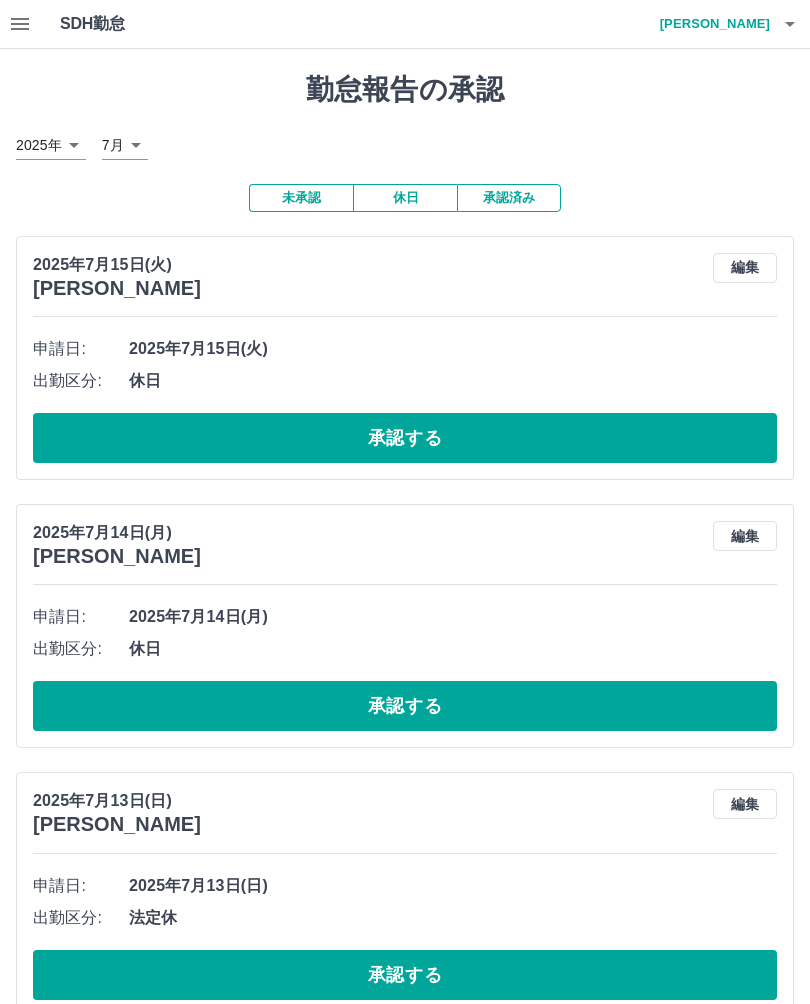 click on "承認する" at bounding box center (405, 438) 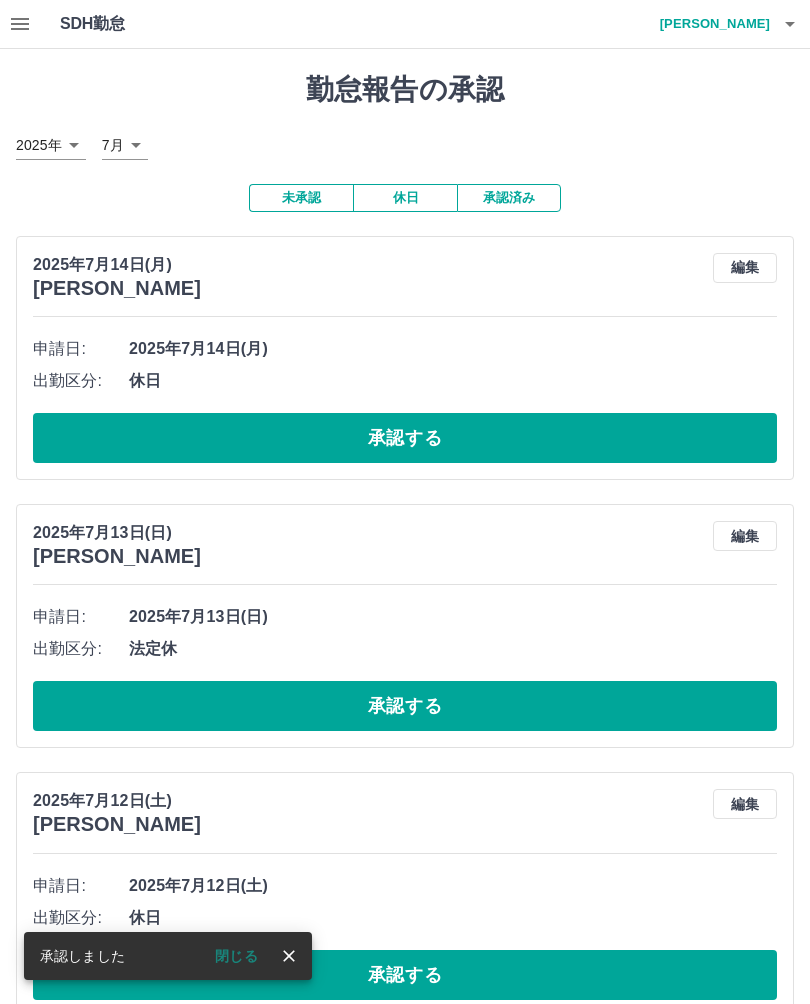 click on "承認する" at bounding box center (405, 438) 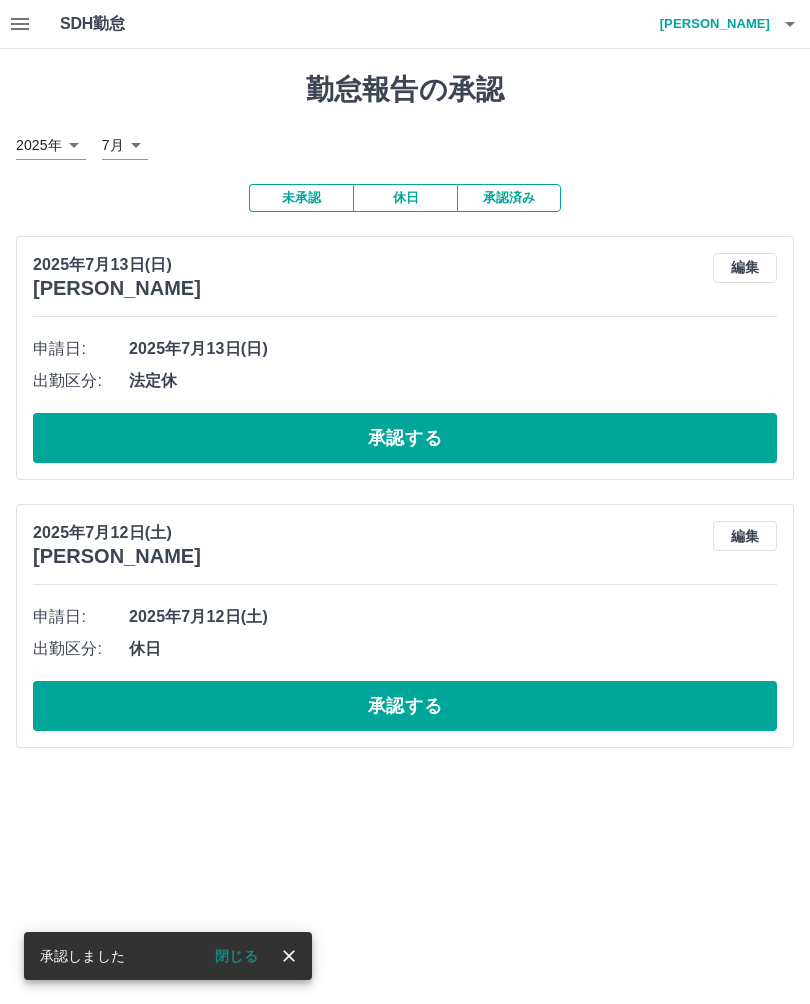 click on "承認する" at bounding box center [405, 438] 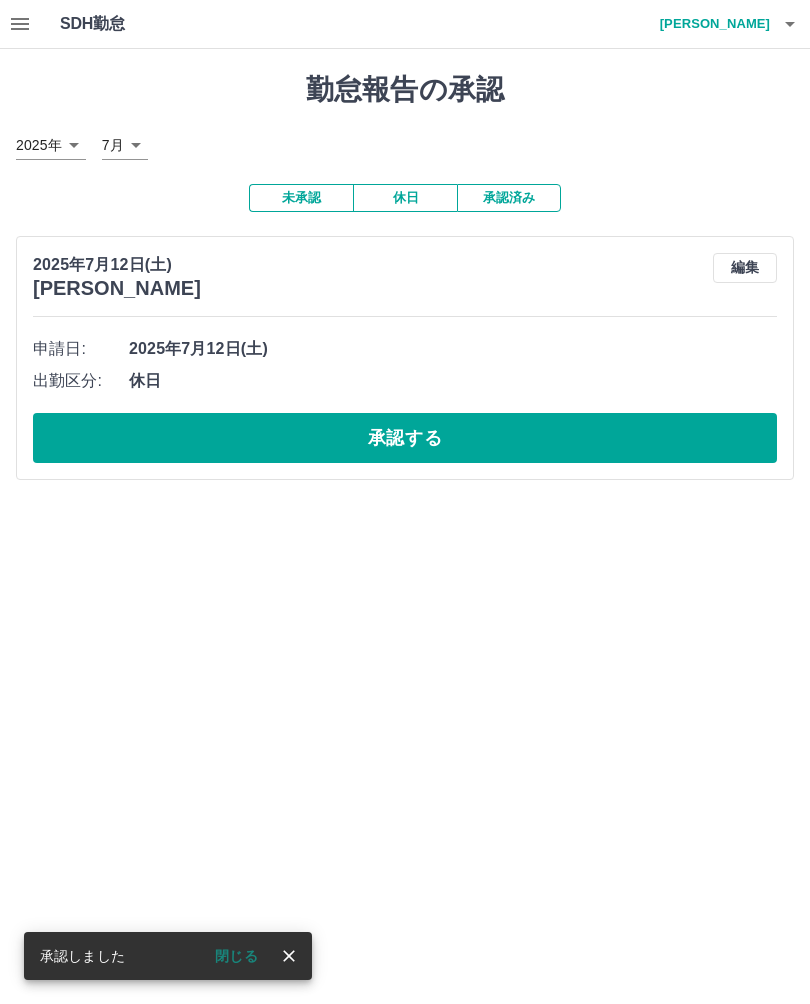 click on "承認する" at bounding box center (405, 438) 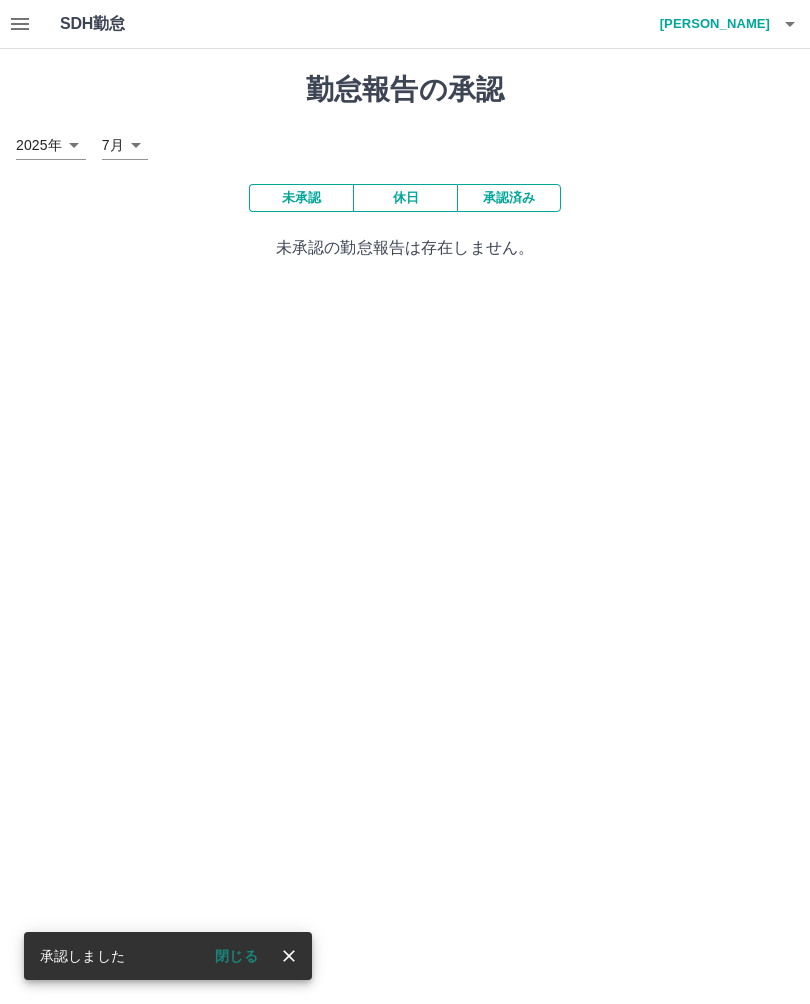 click 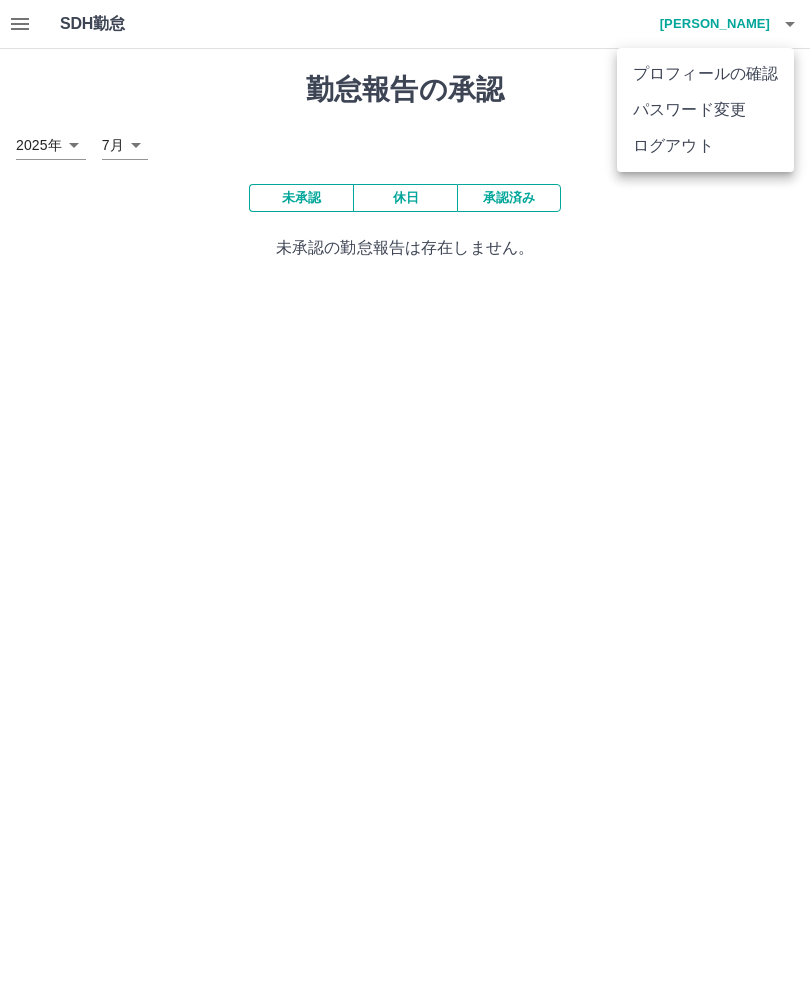 click on "ログアウト" at bounding box center (705, 146) 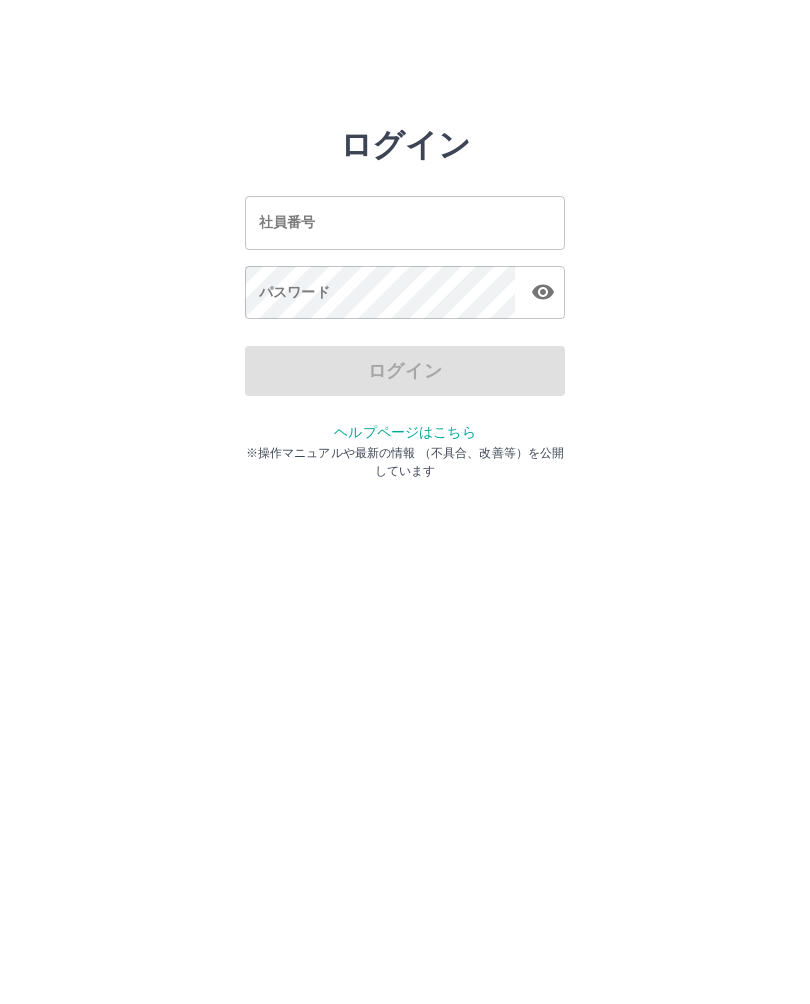 scroll, scrollTop: 0, scrollLeft: 0, axis: both 